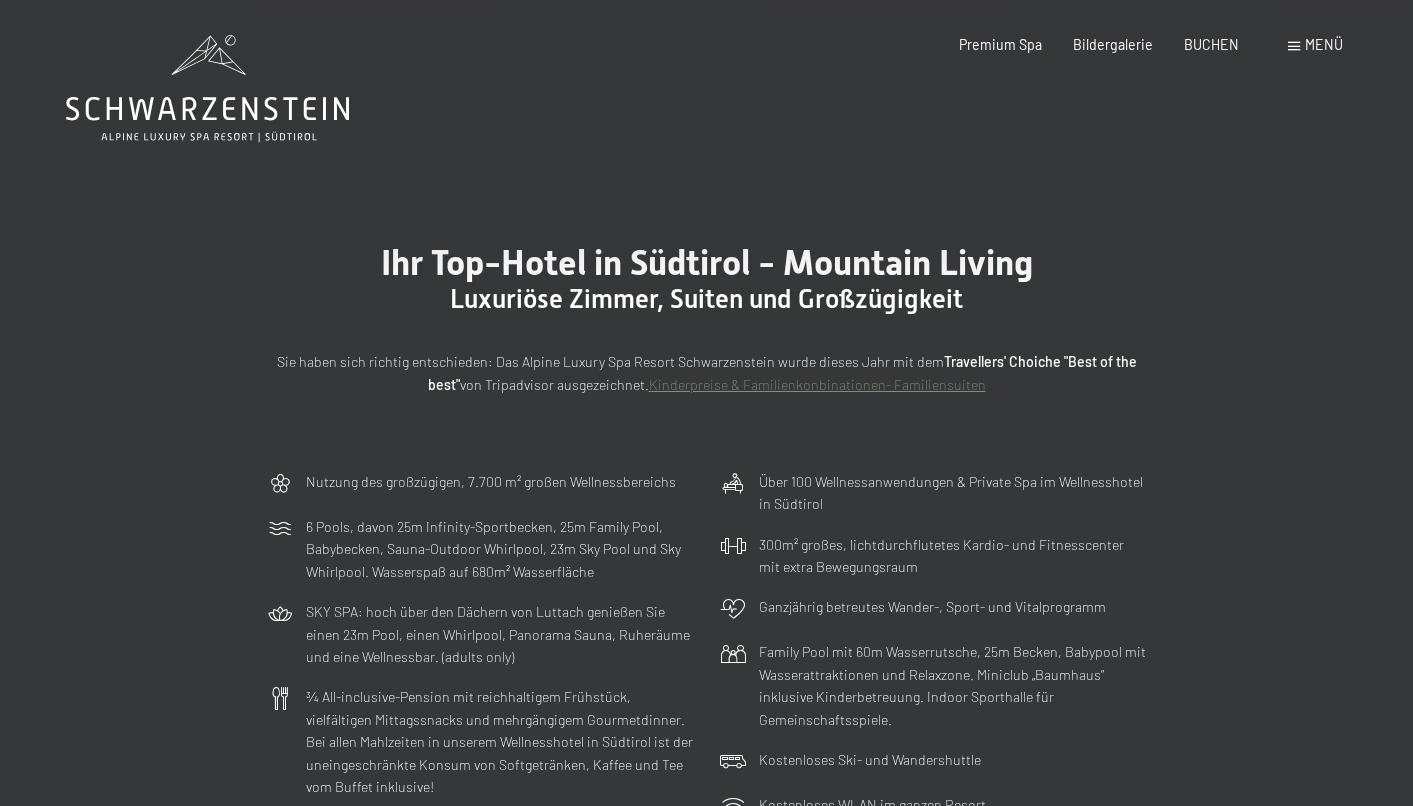 scroll, scrollTop: 0, scrollLeft: 0, axis: both 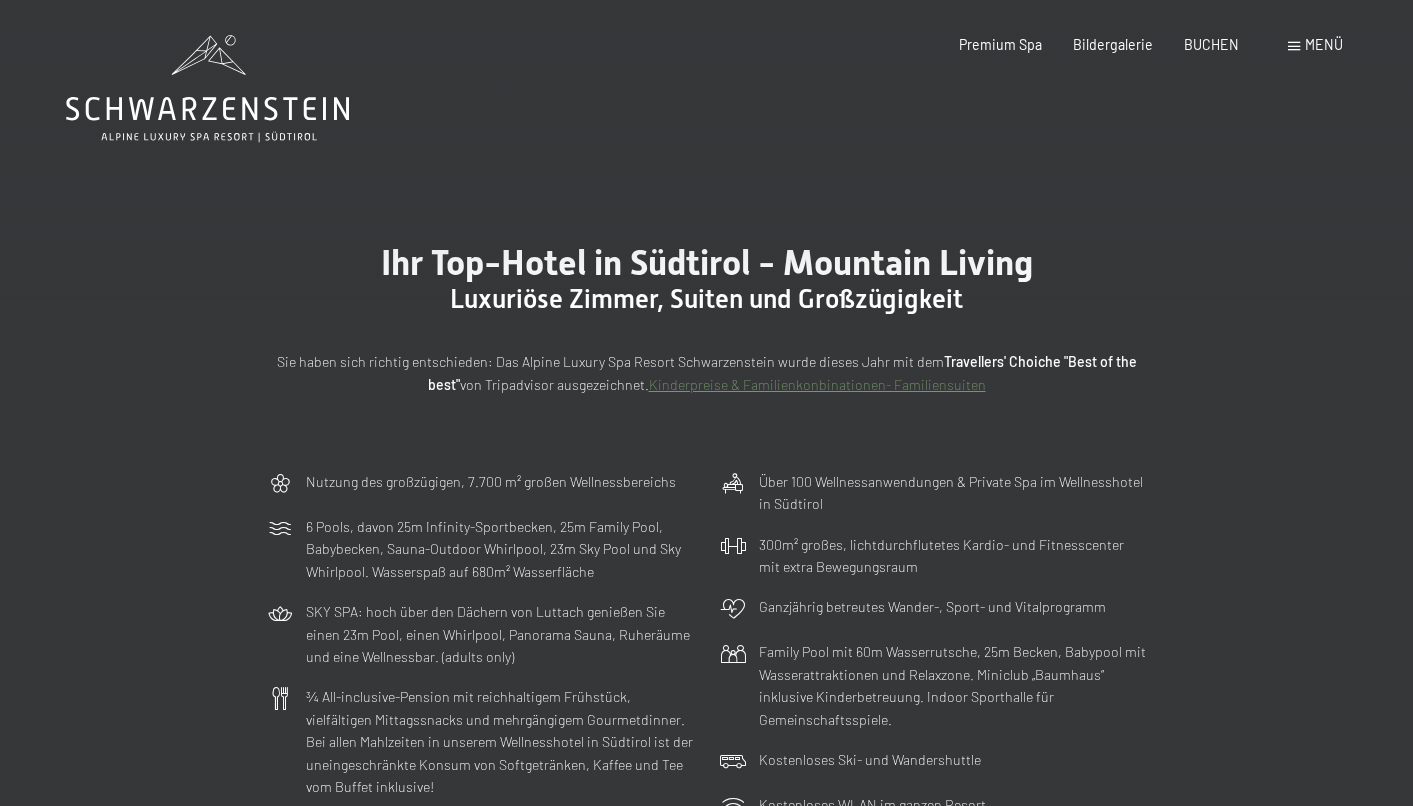 click 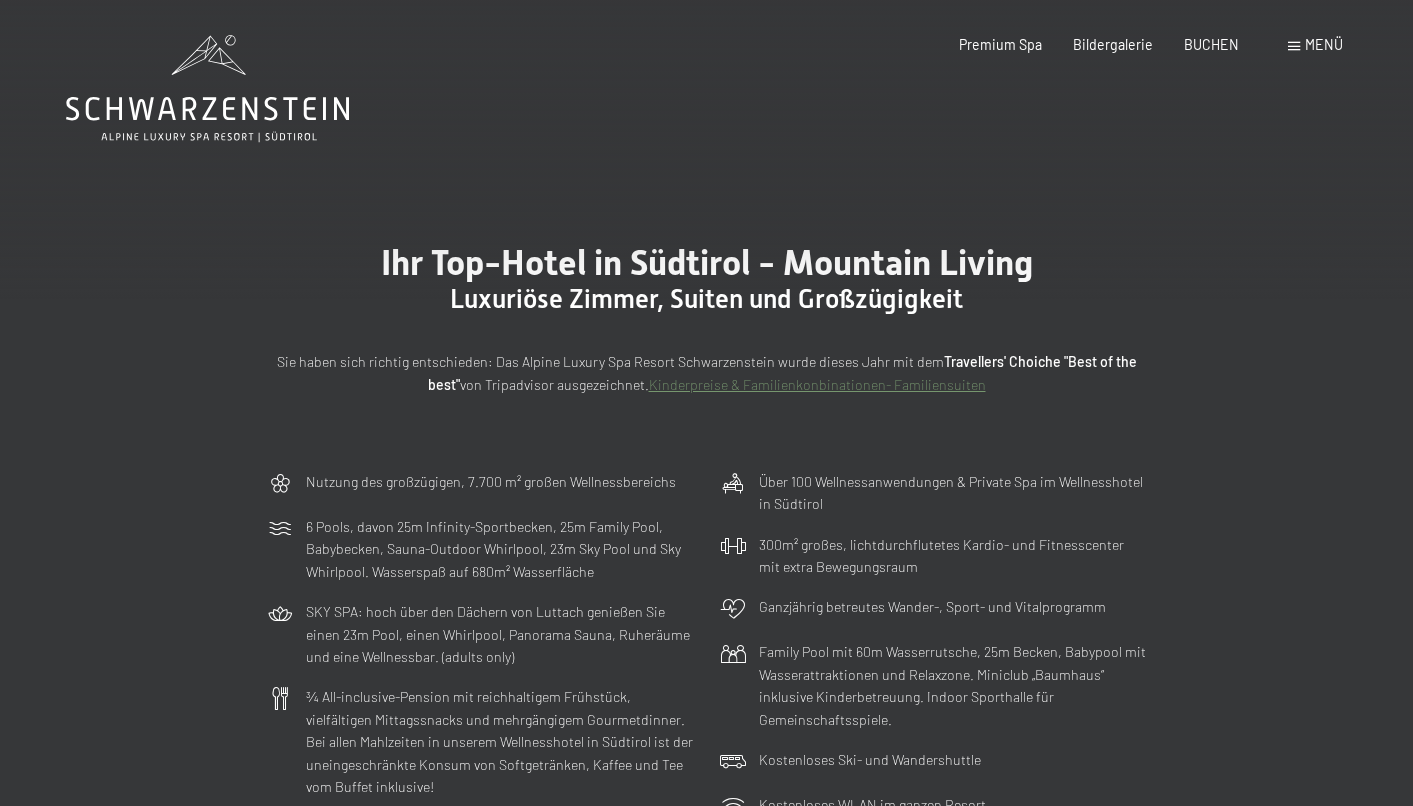 scroll, scrollTop: 0, scrollLeft: 0, axis: both 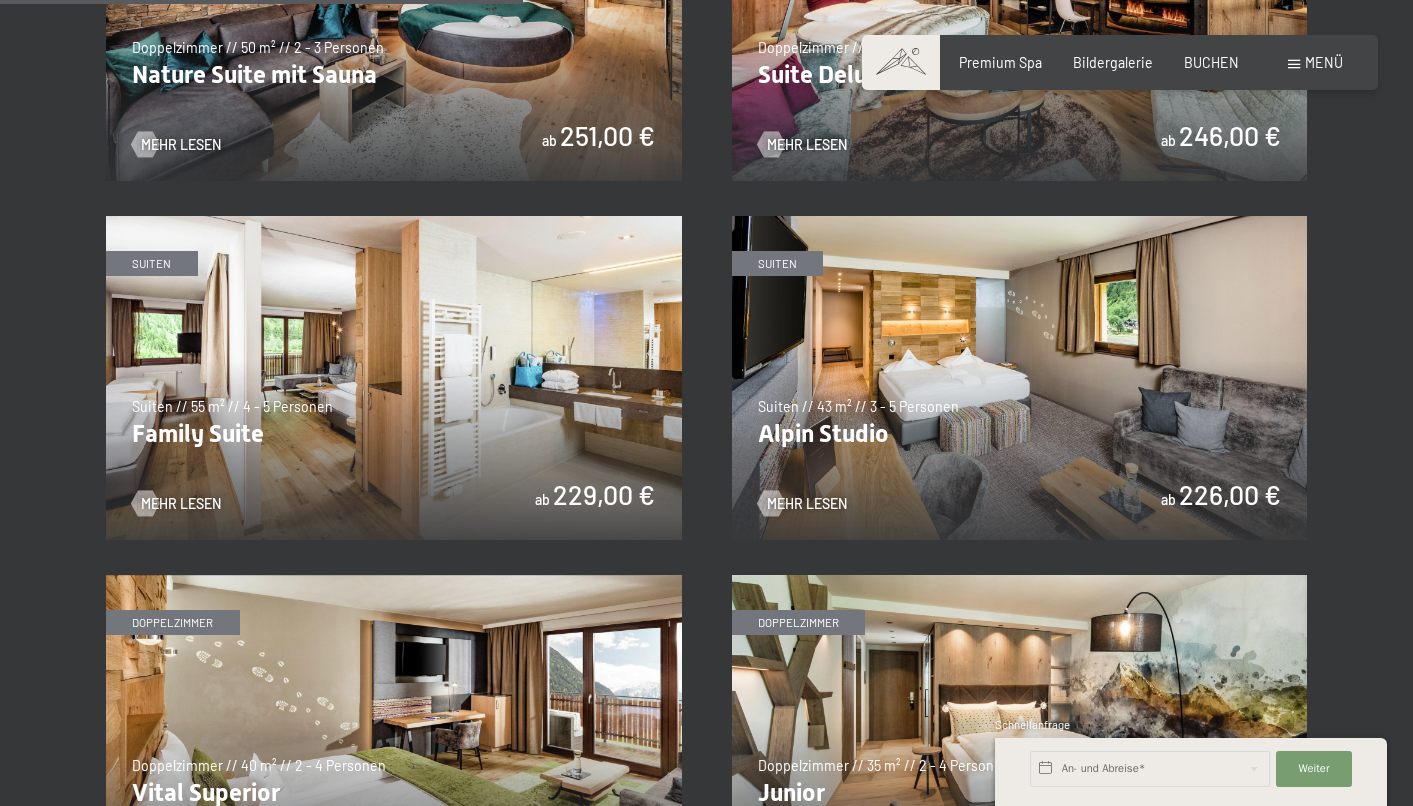 click at bounding box center (394, 378) 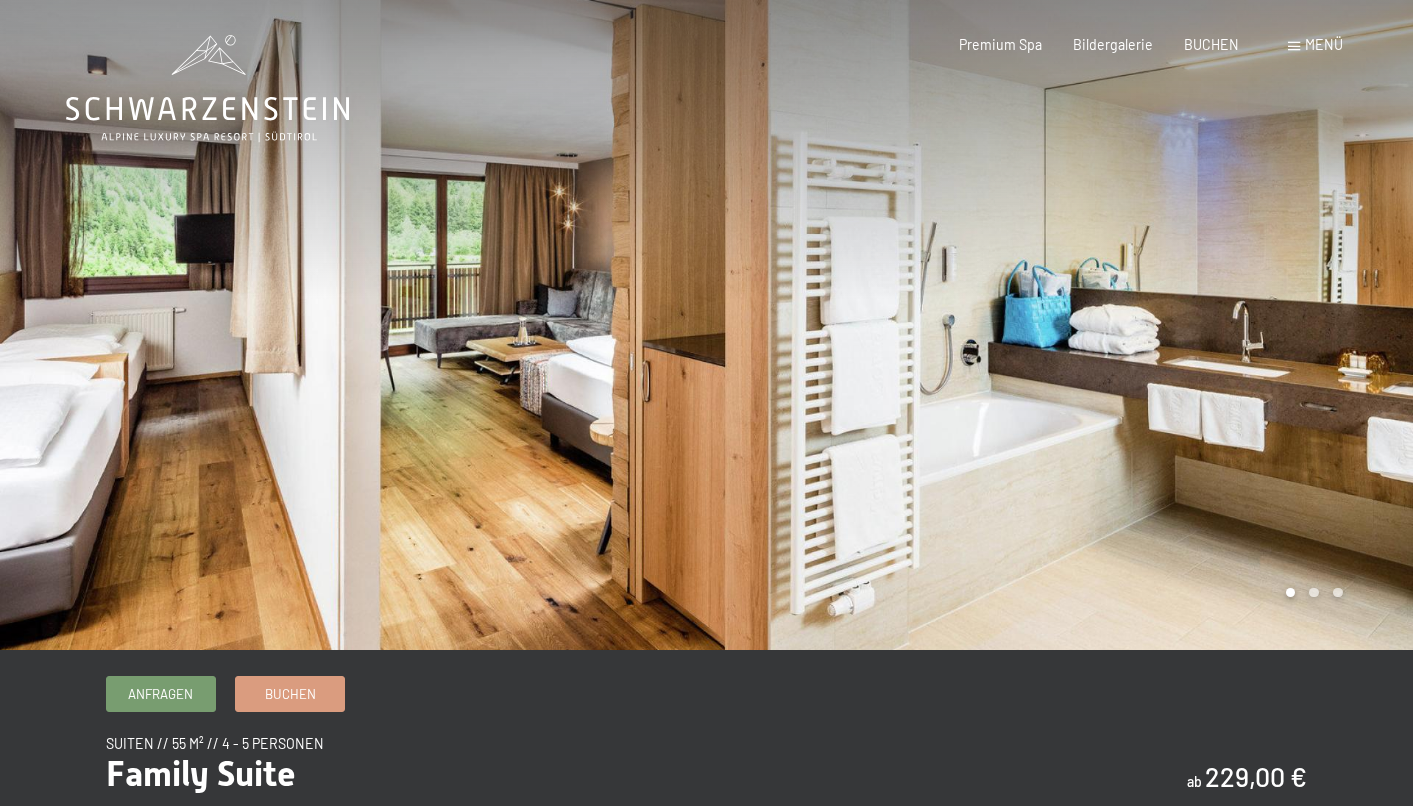scroll, scrollTop: 0, scrollLeft: 0, axis: both 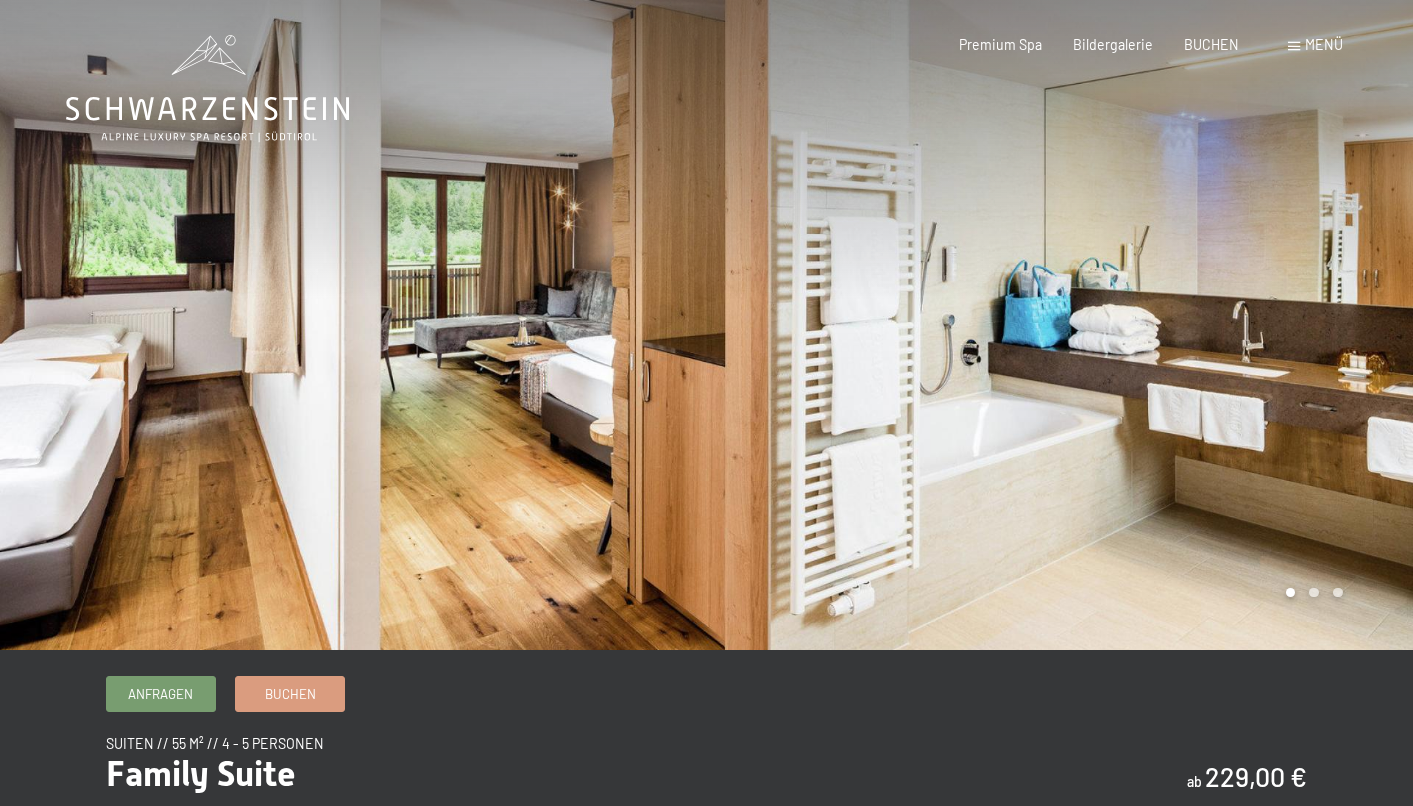 click at bounding box center [1060, 325] 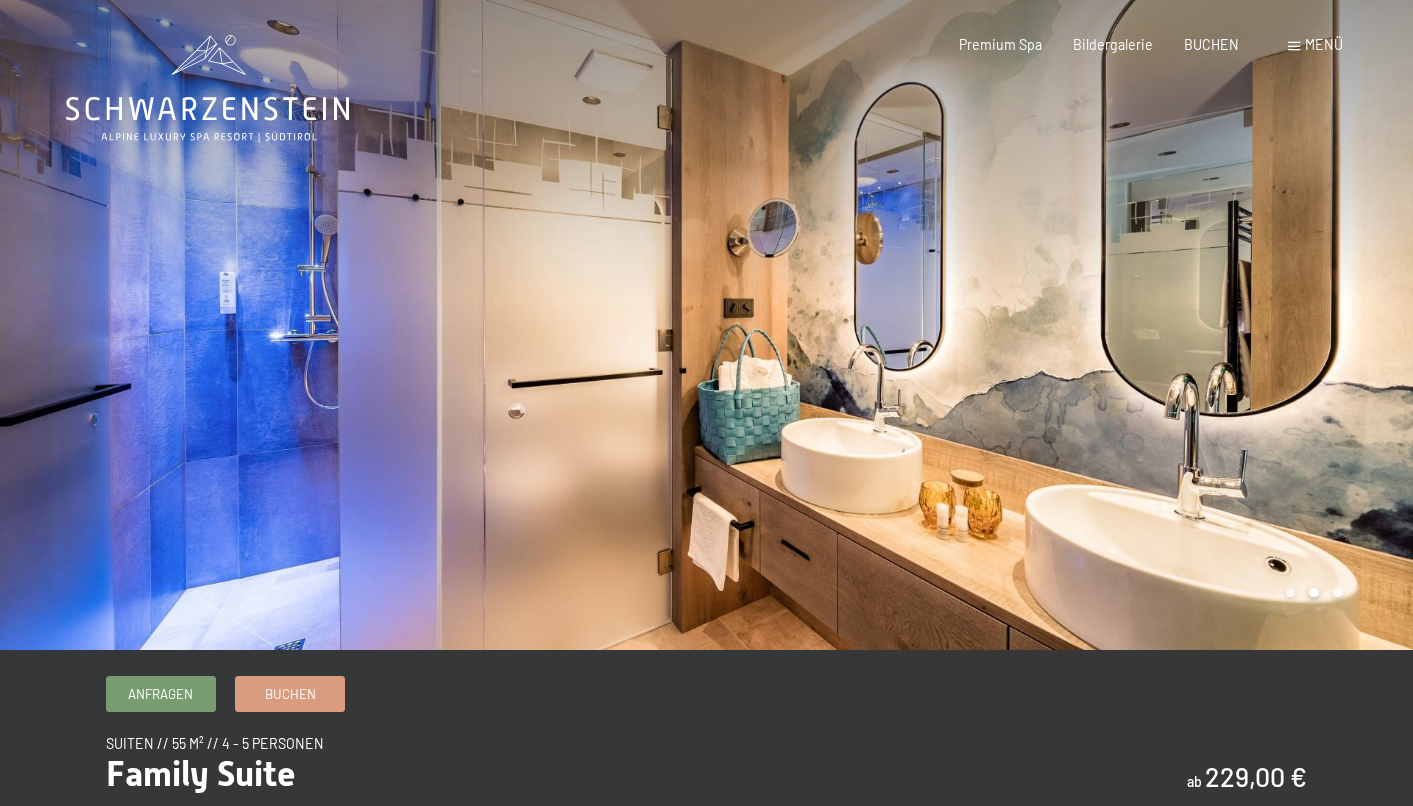 click at bounding box center (1060, 325) 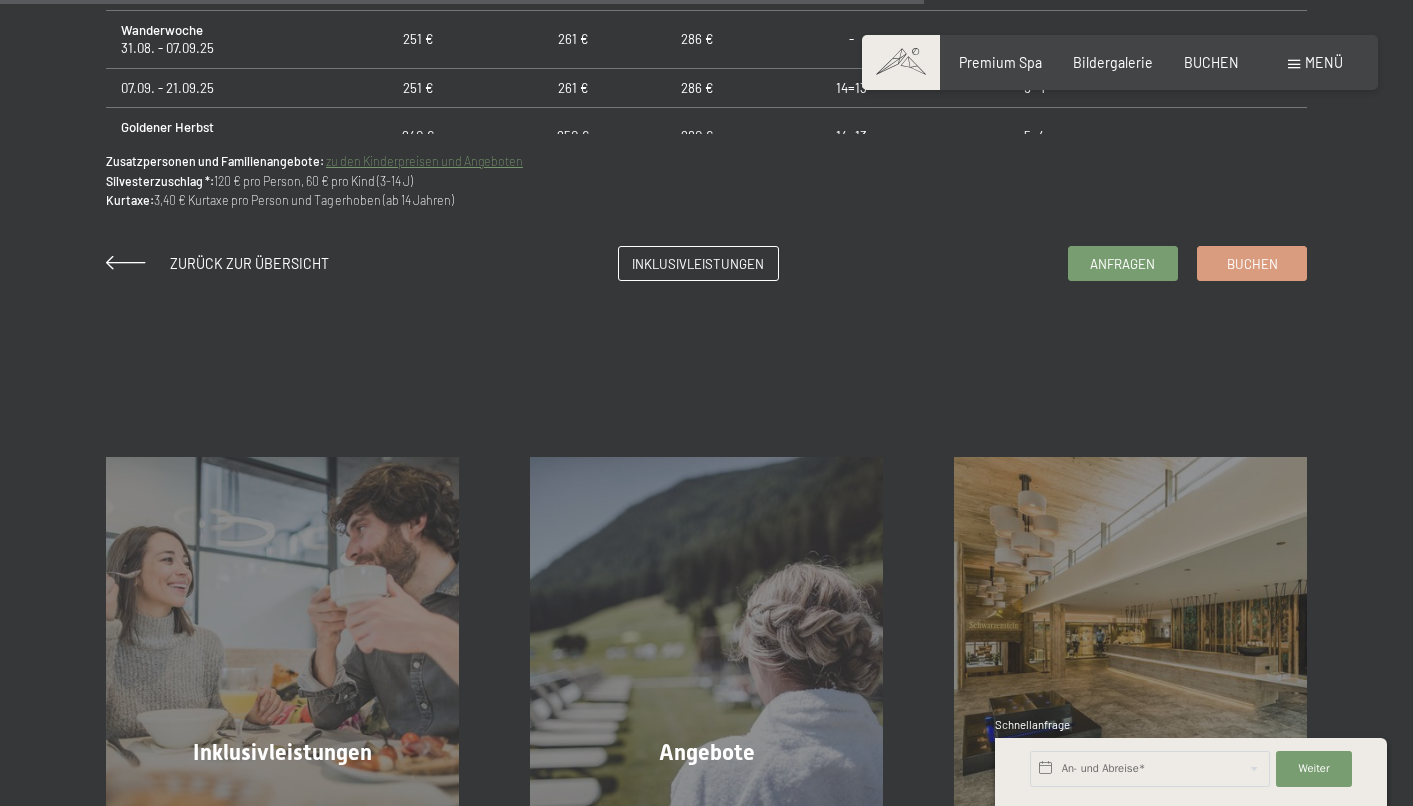 scroll, scrollTop: 1585, scrollLeft: 0, axis: vertical 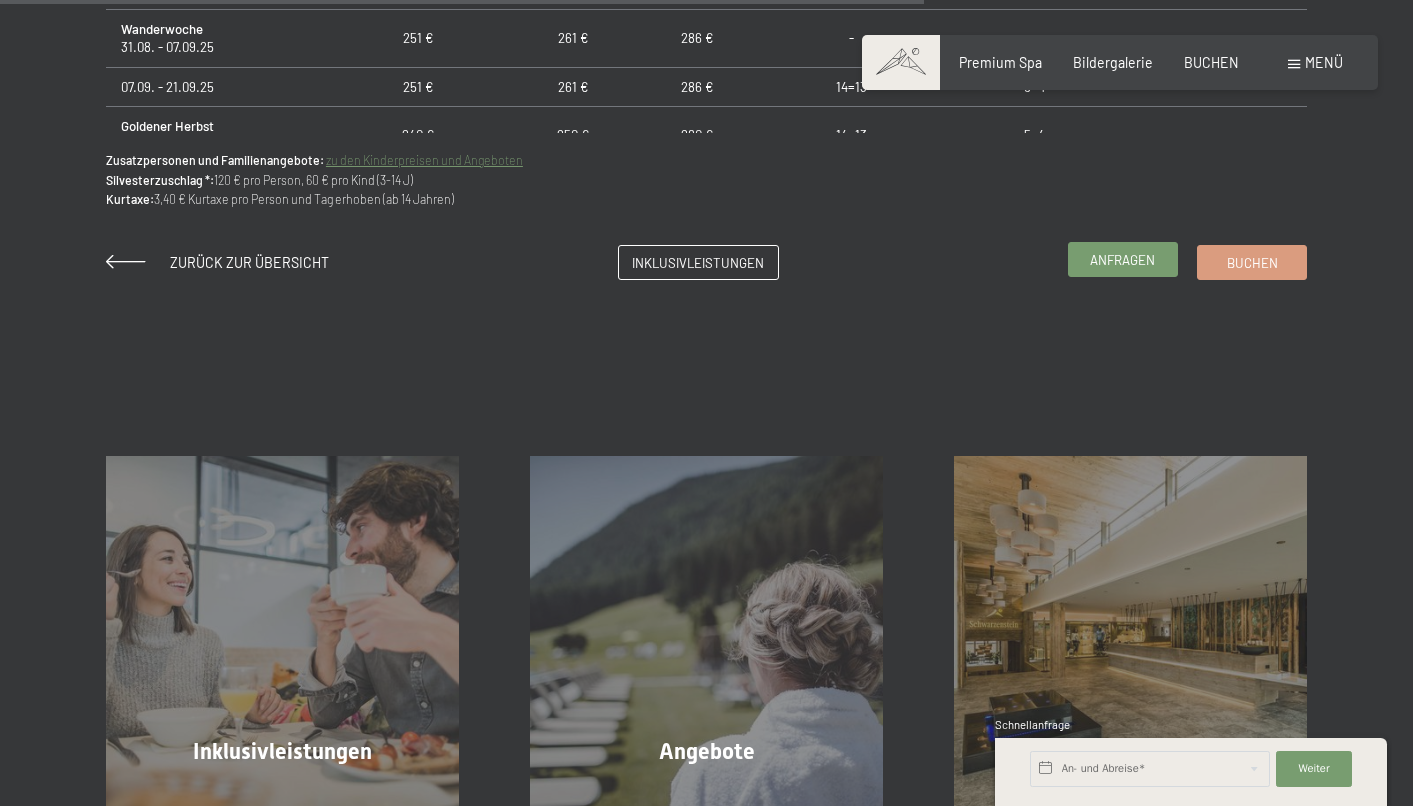 click on "Anfragen" at bounding box center [1122, 260] 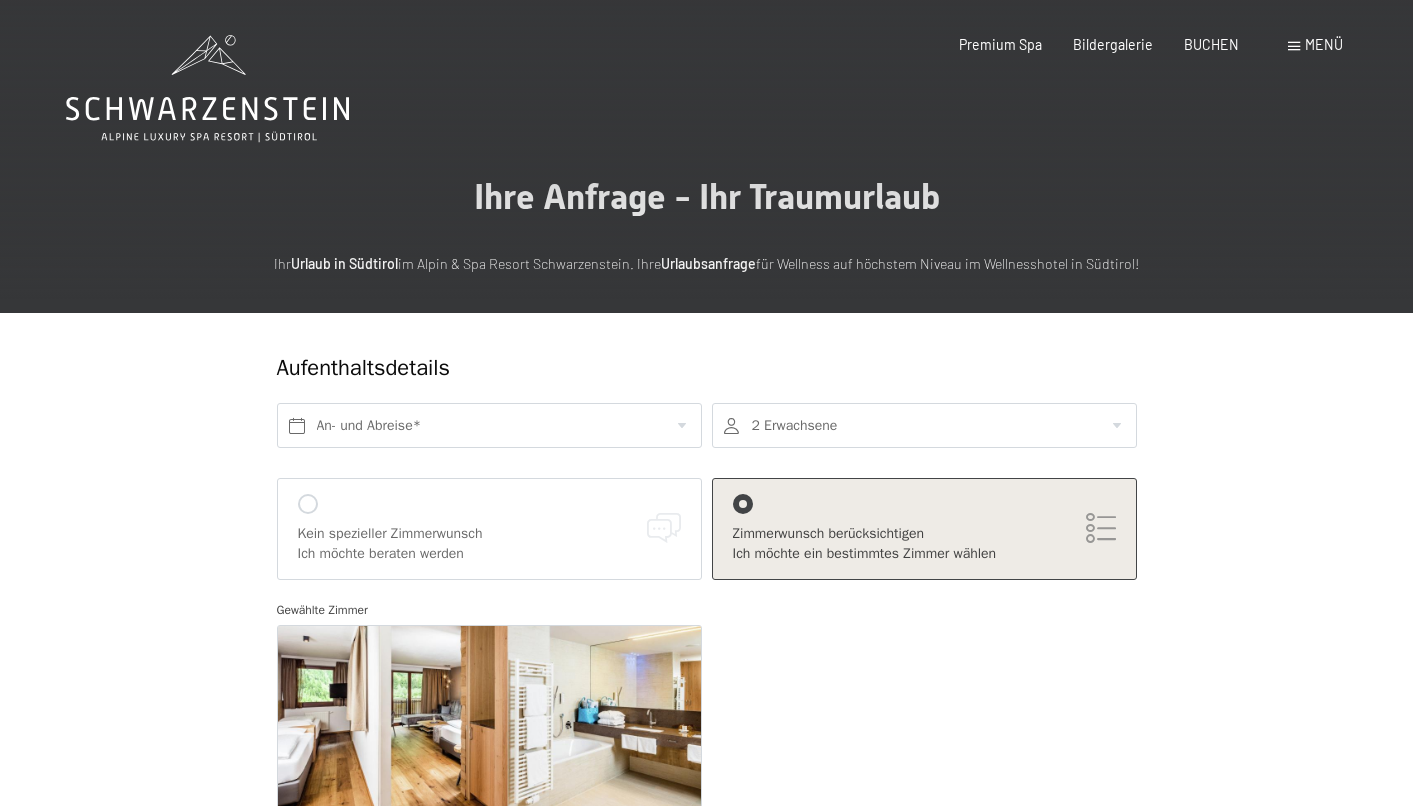 scroll, scrollTop: 0, scrollLeft: 0, axis: both 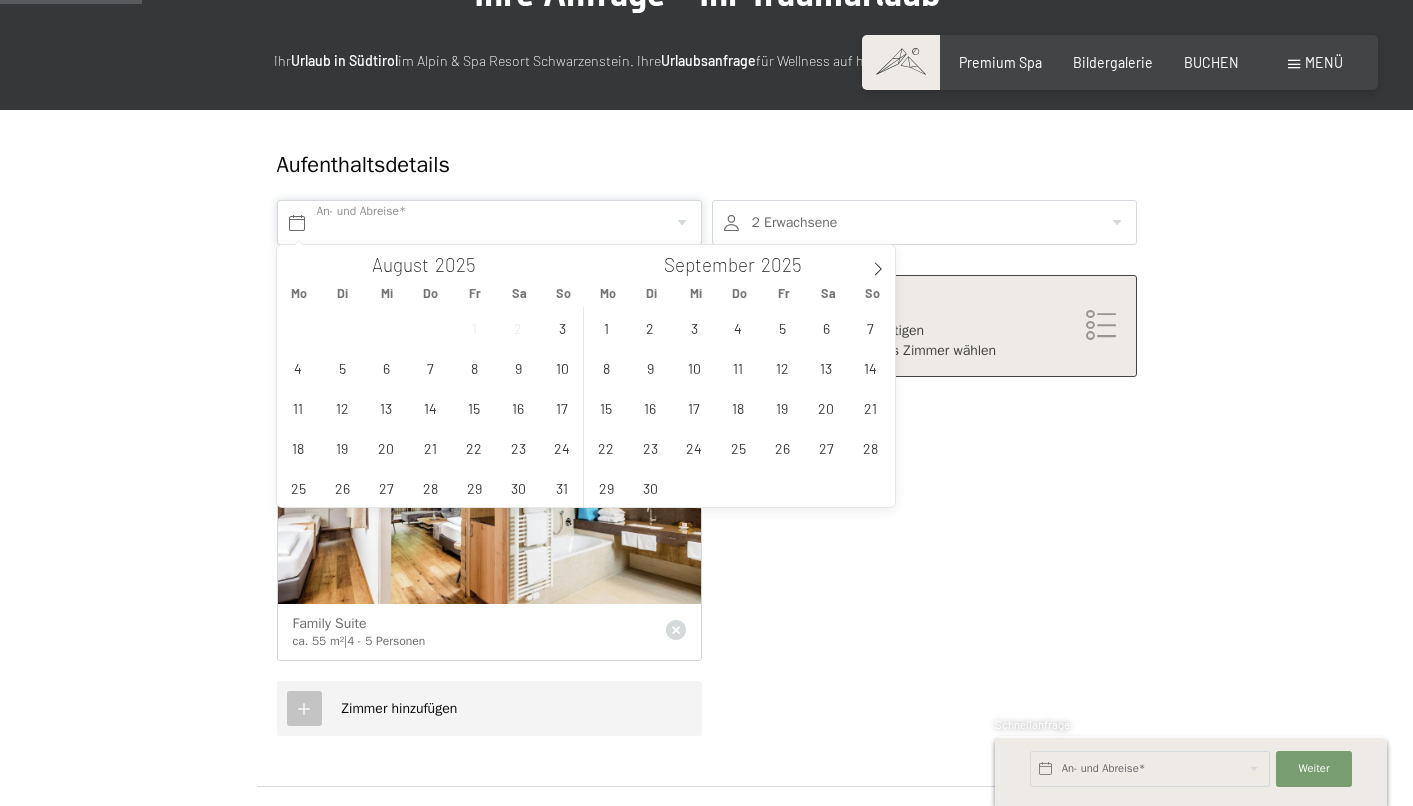 click at bounding box center (489, 222) 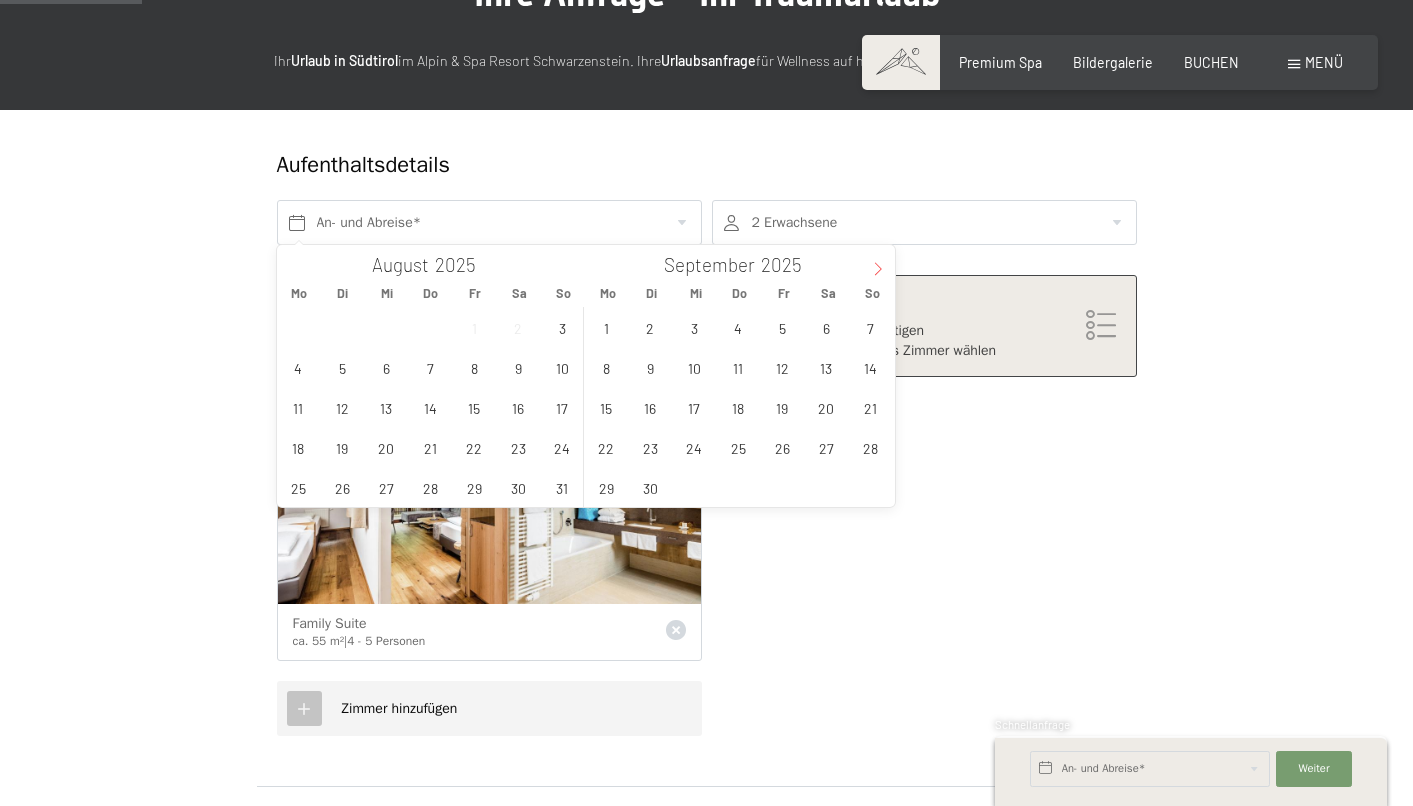 click 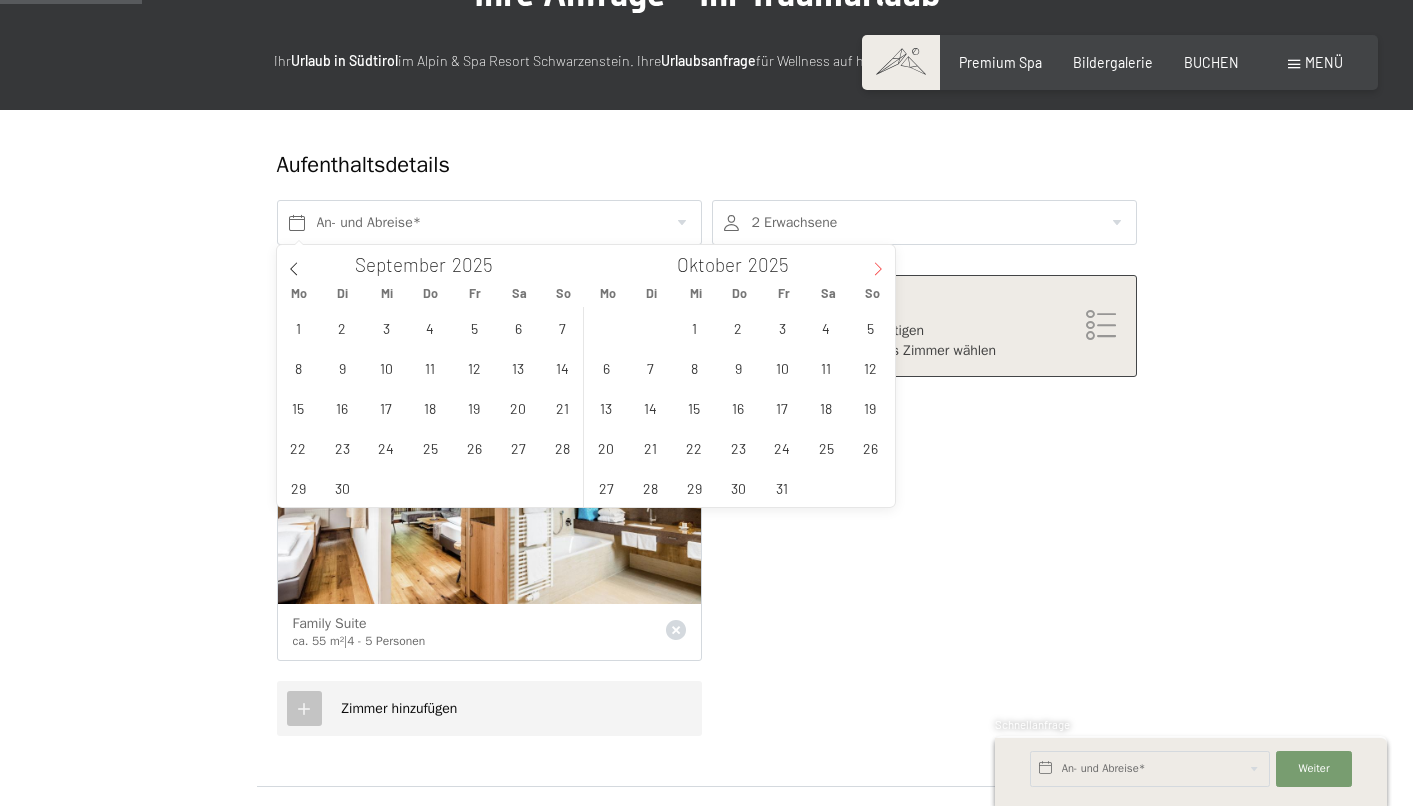 click 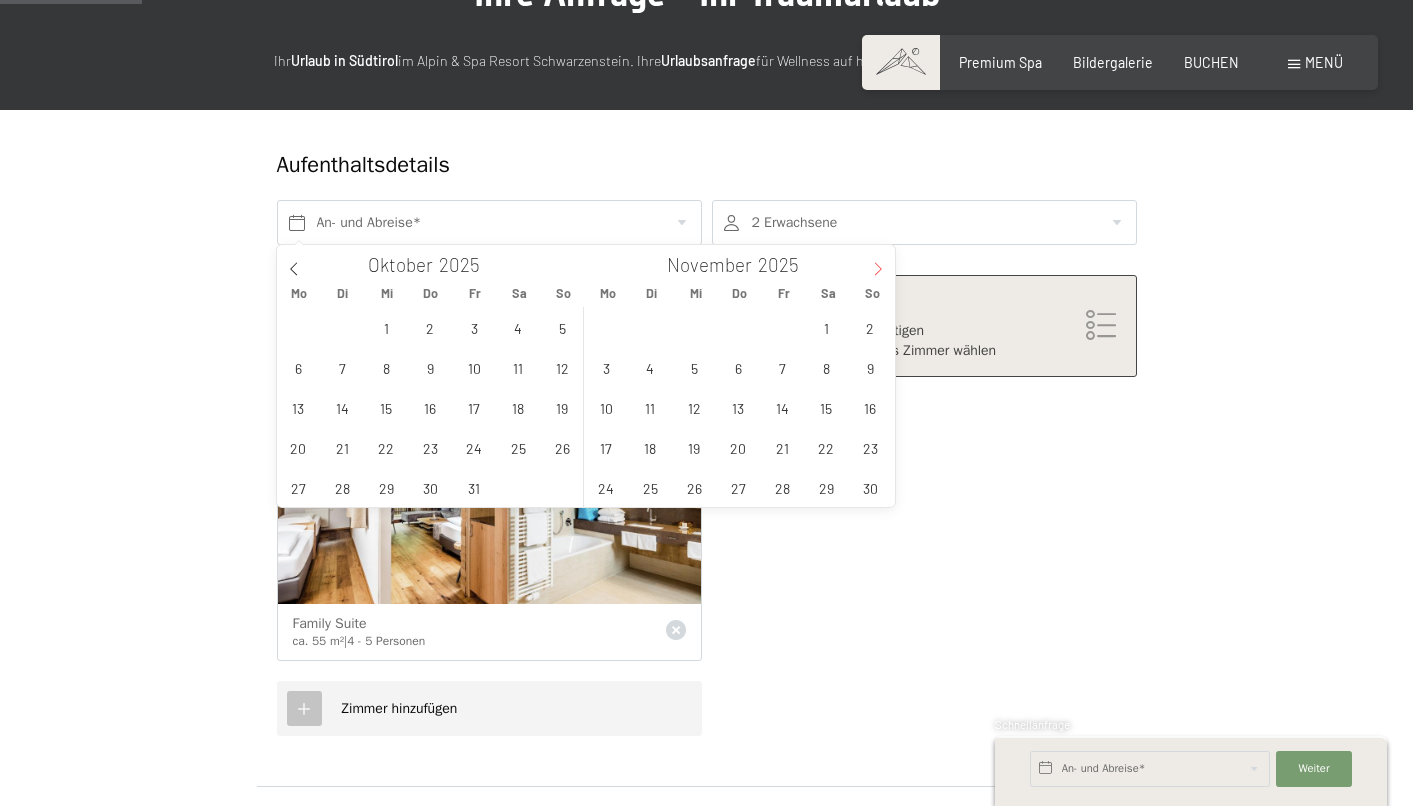 click 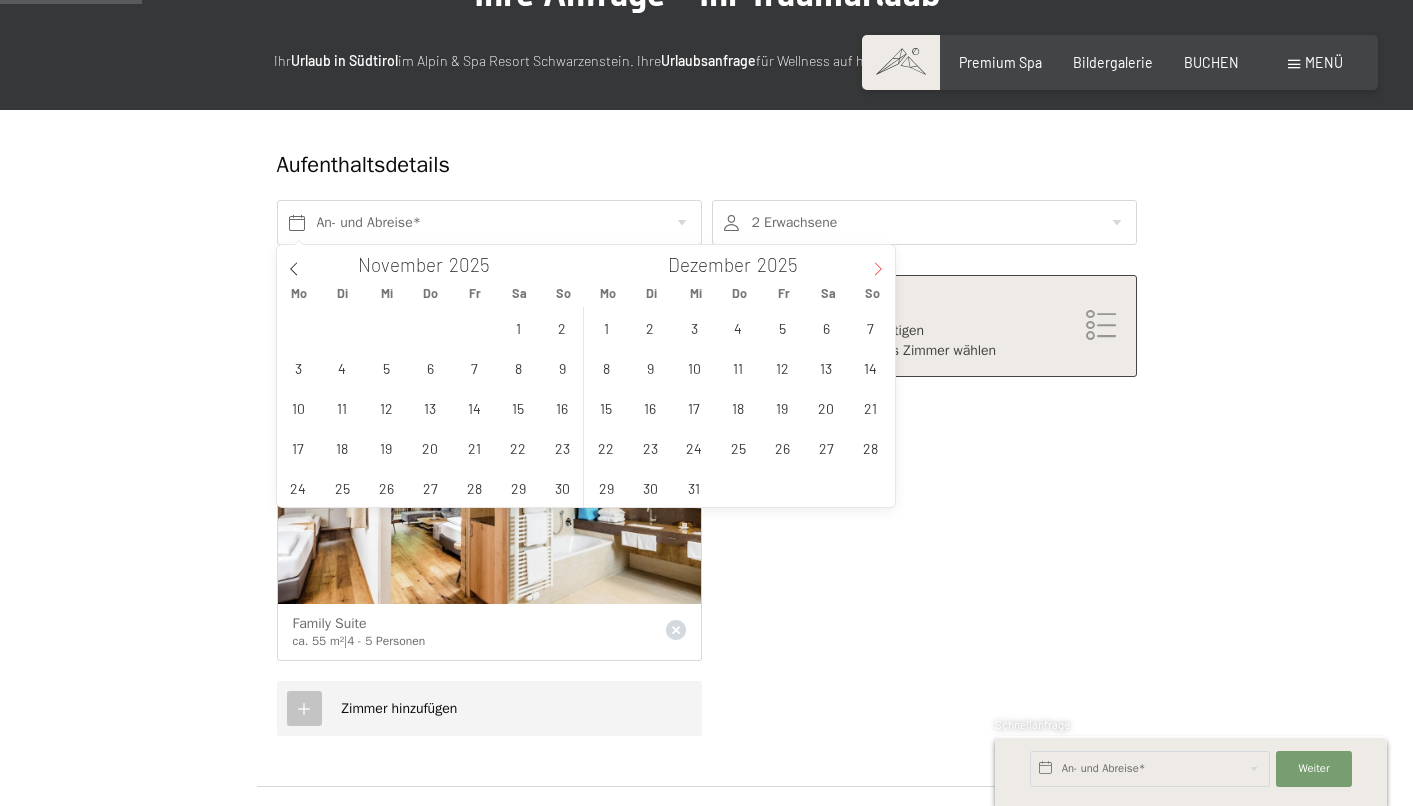 click 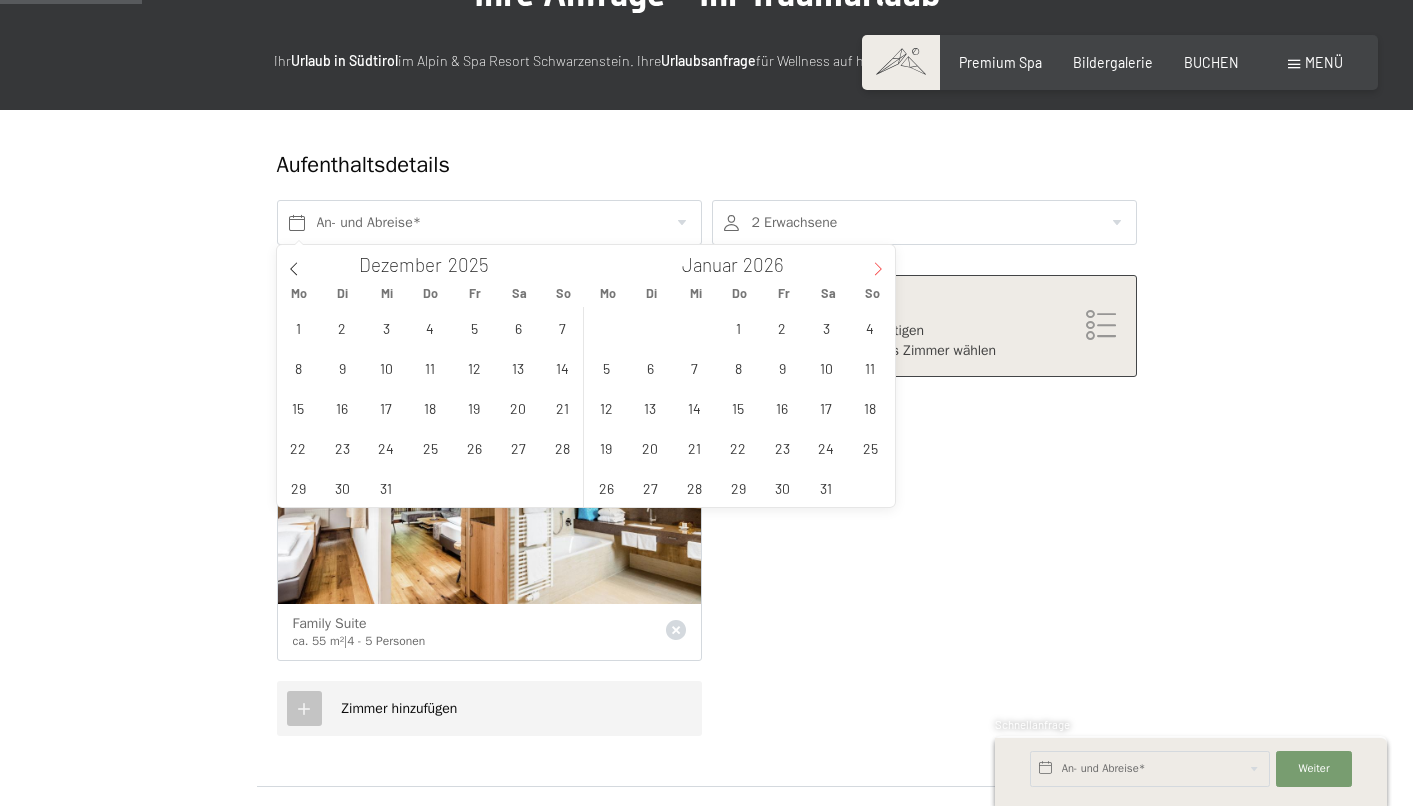 click 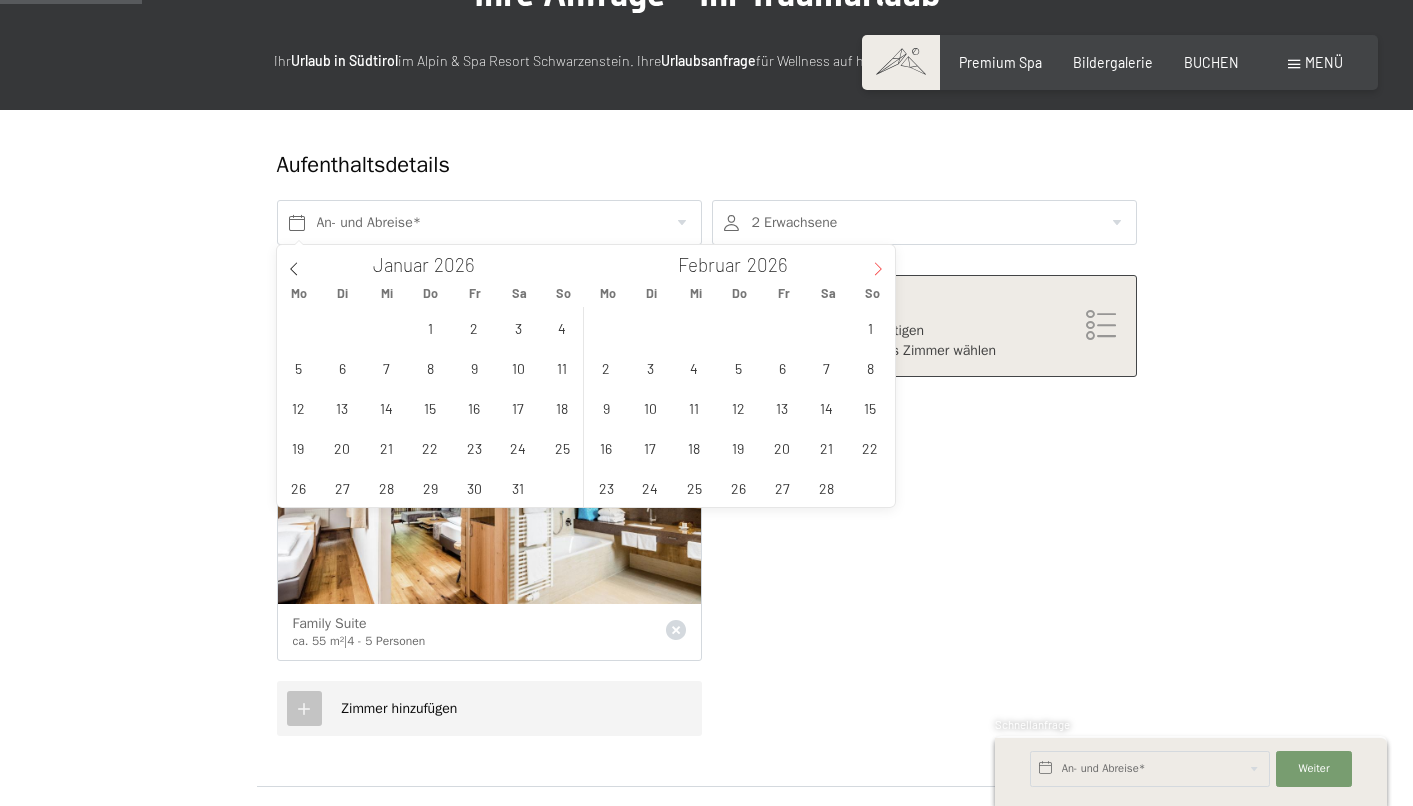 click 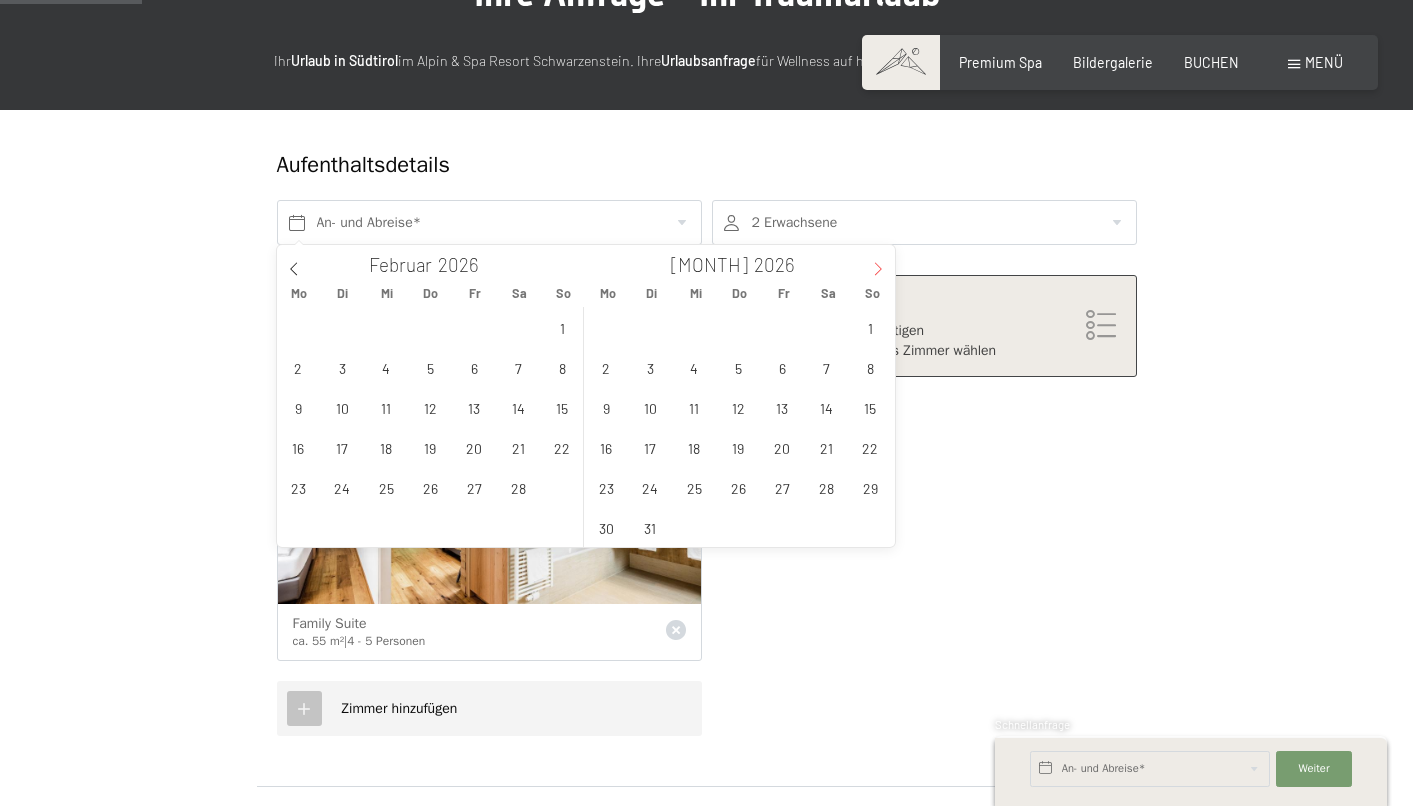 click 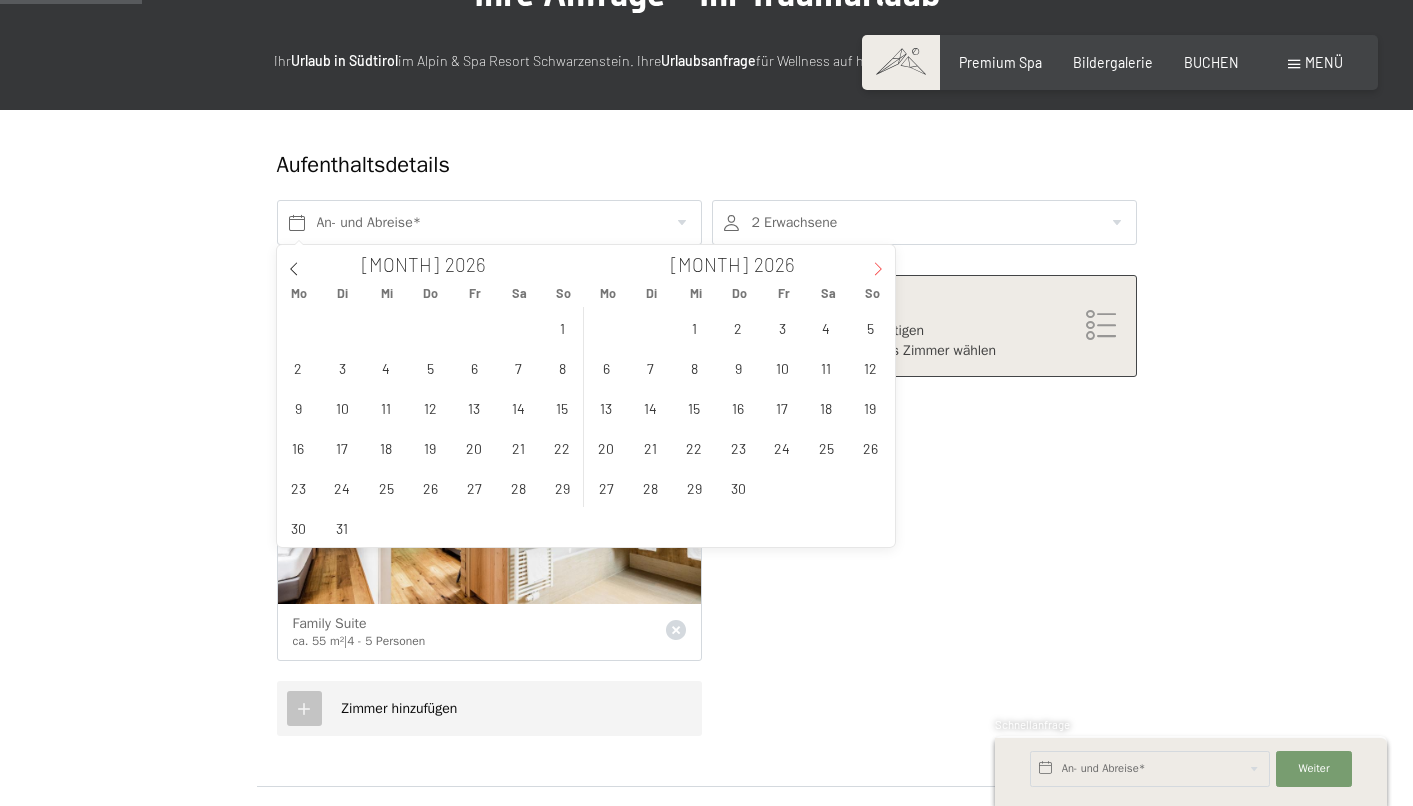 click 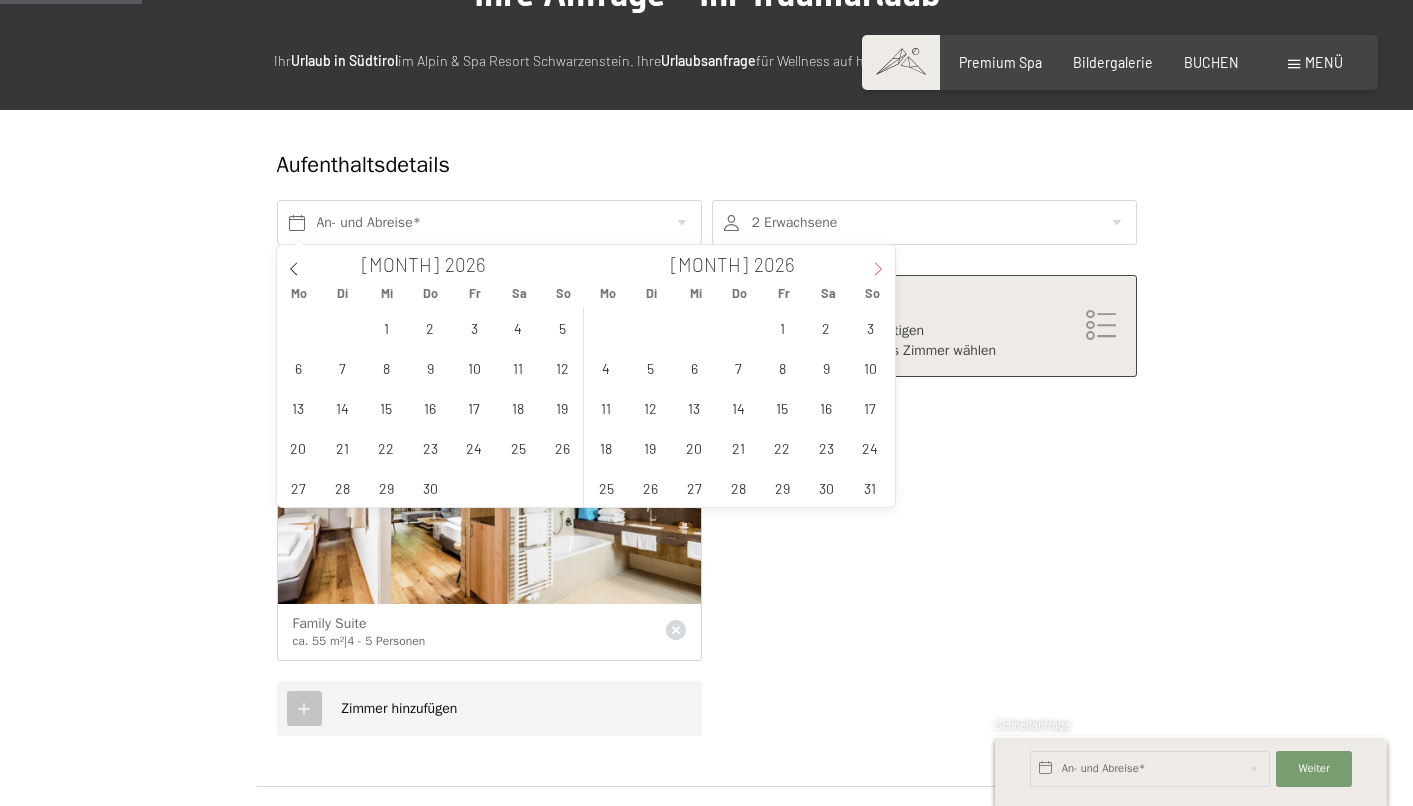 click 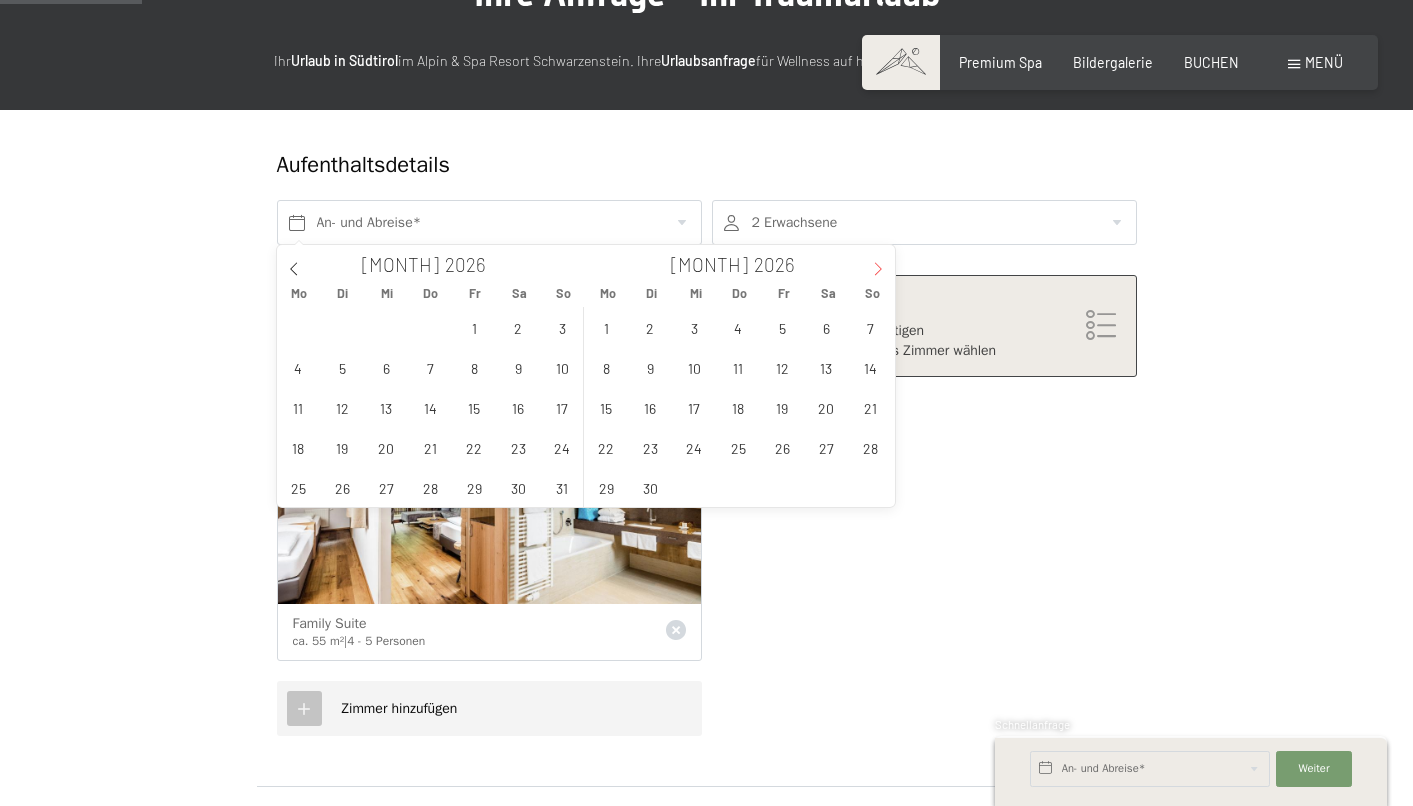 click 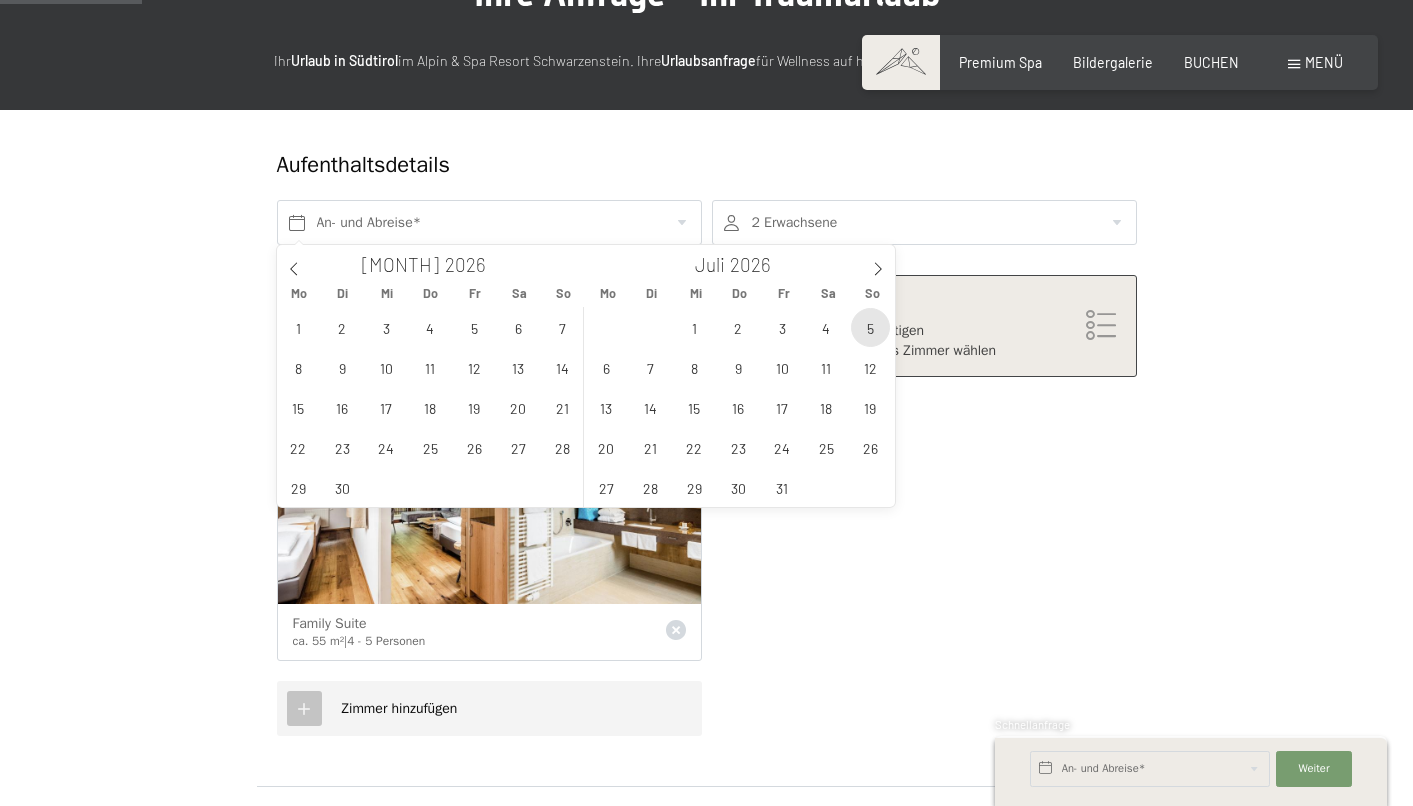 click on "5" at bounding box center [870, 327] 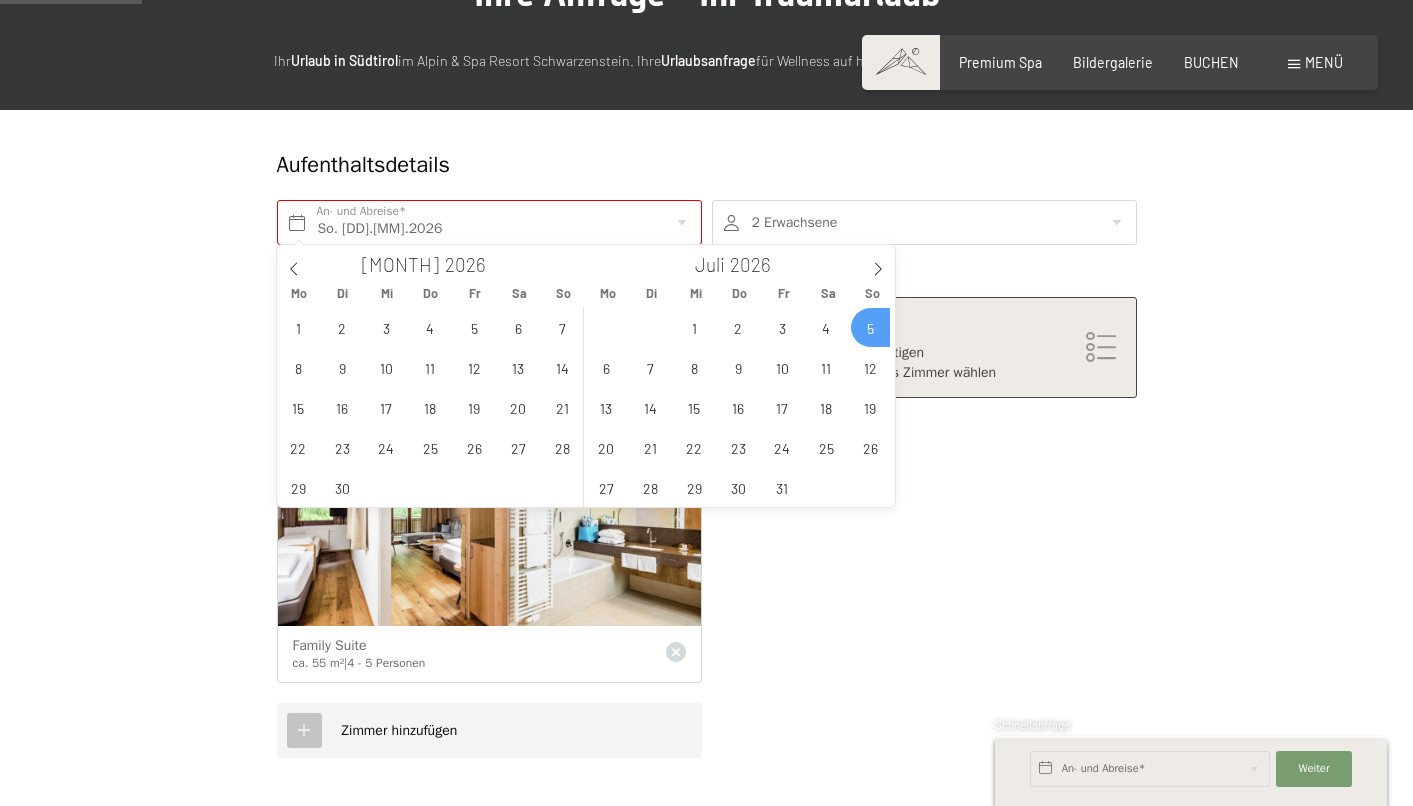type 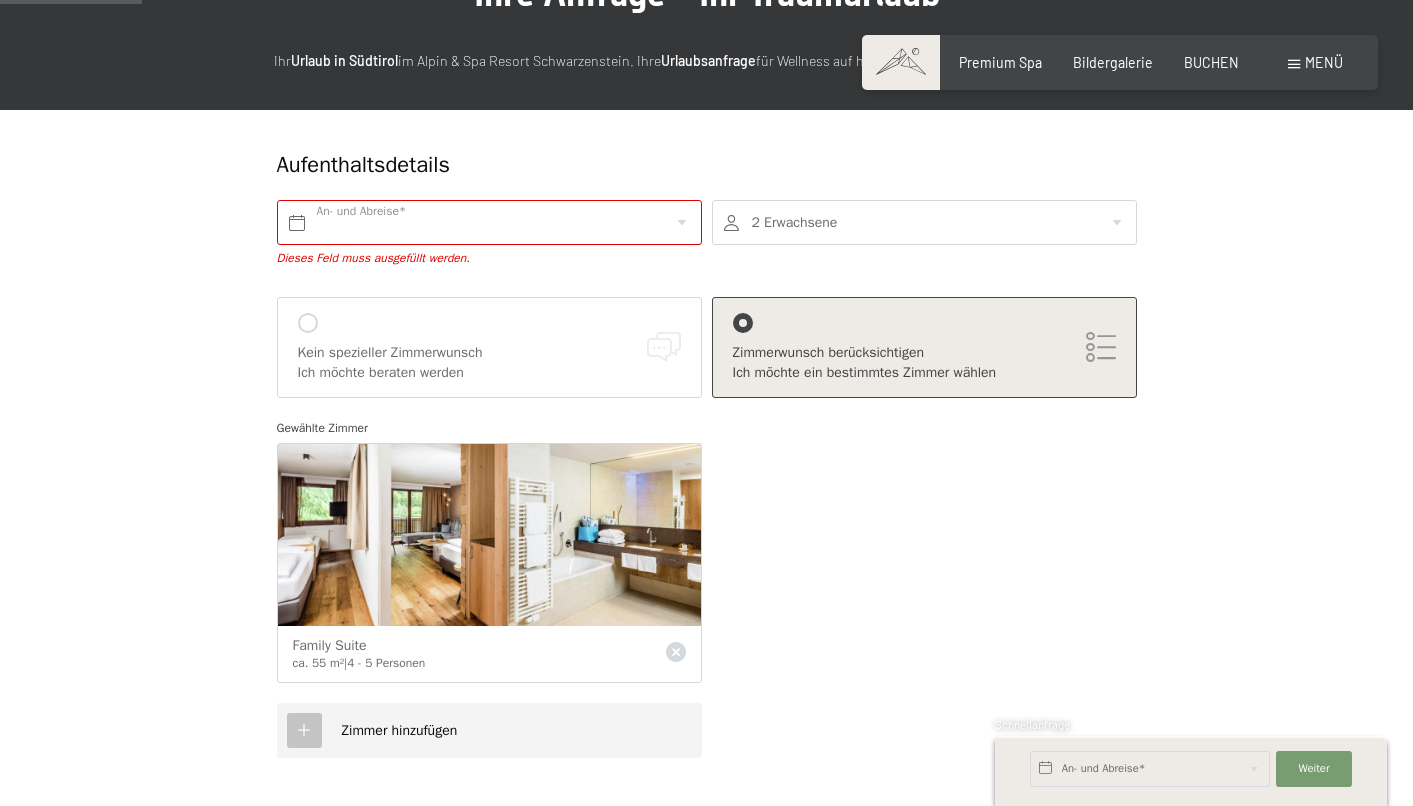 click on "Aufenthaltsdetails" at bounding box center (634, 165) 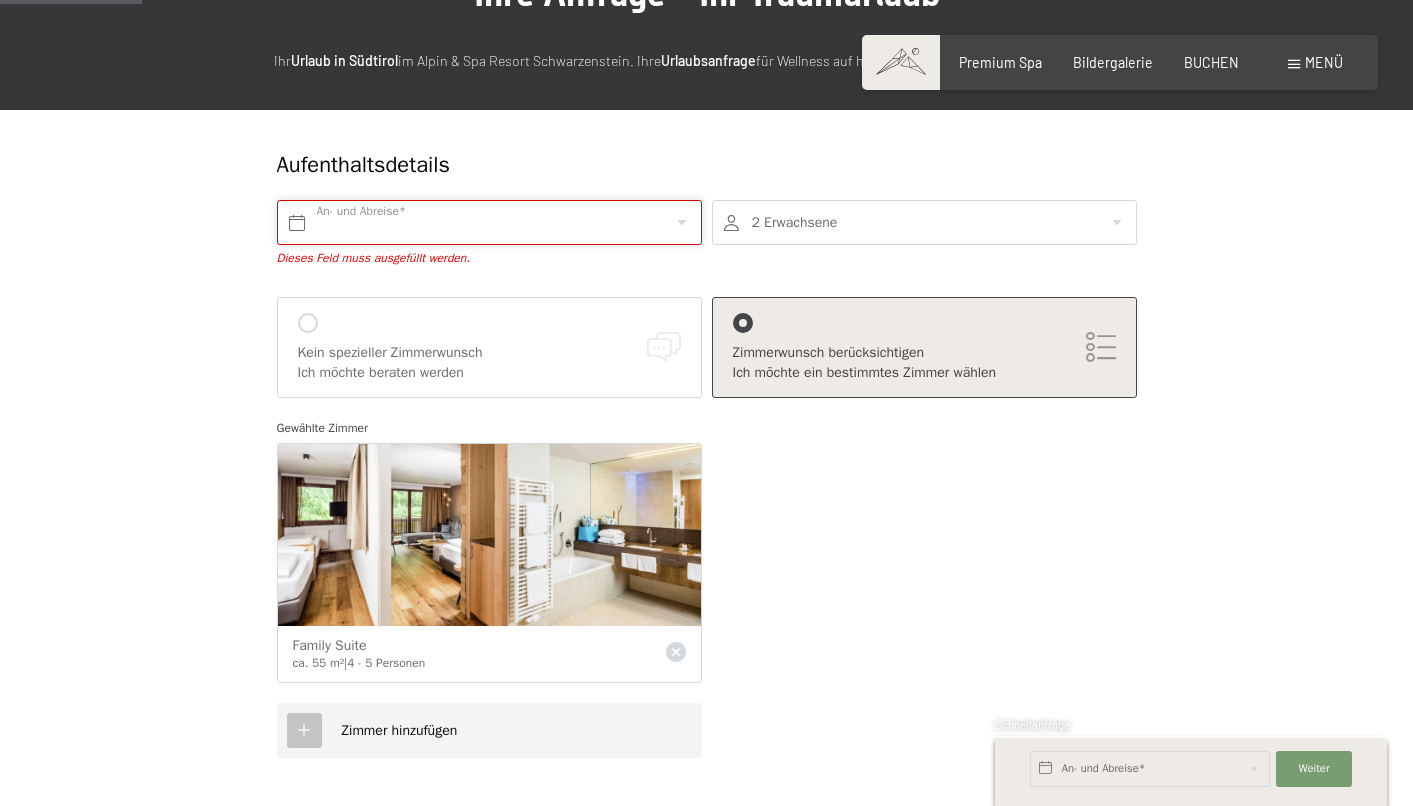 click at bounding box center [489, 222] 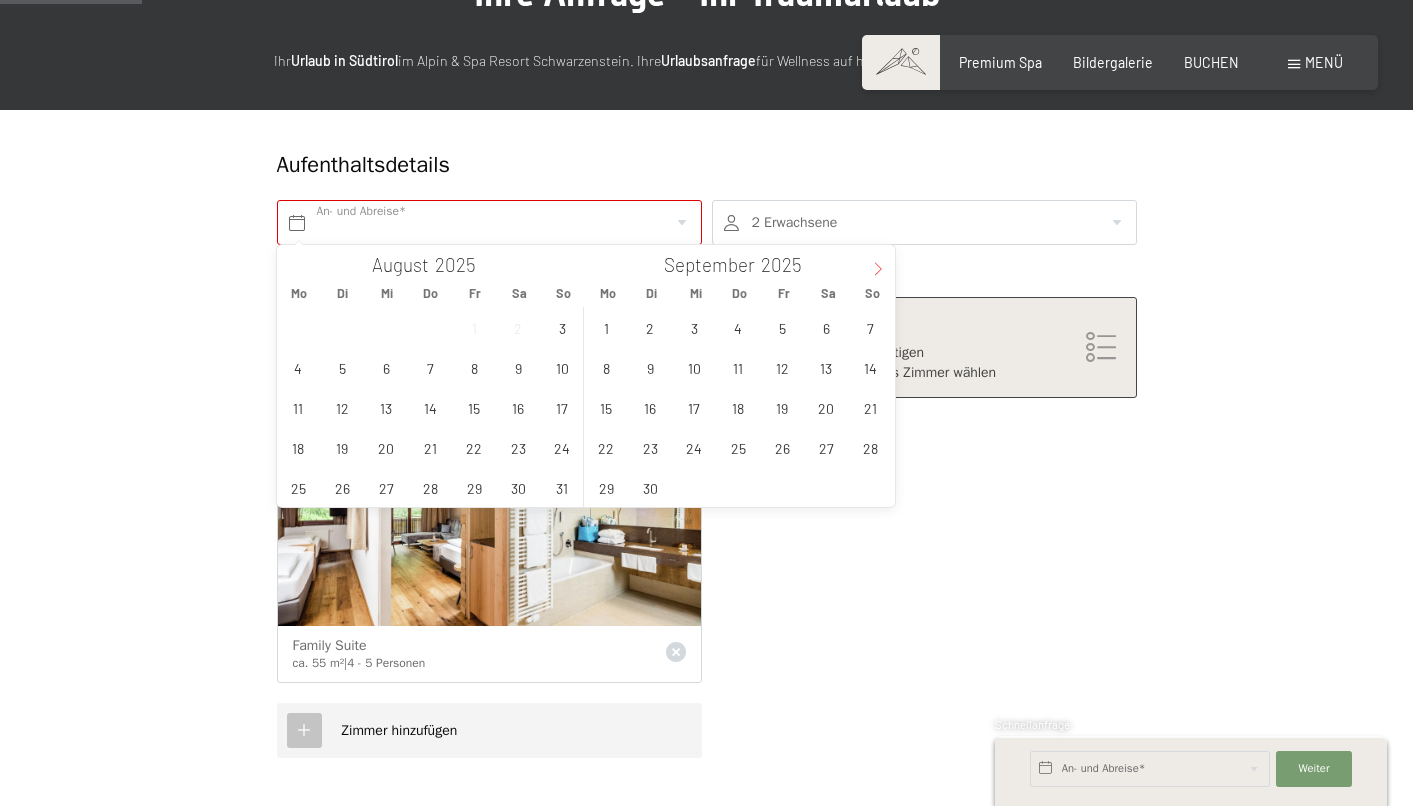 click 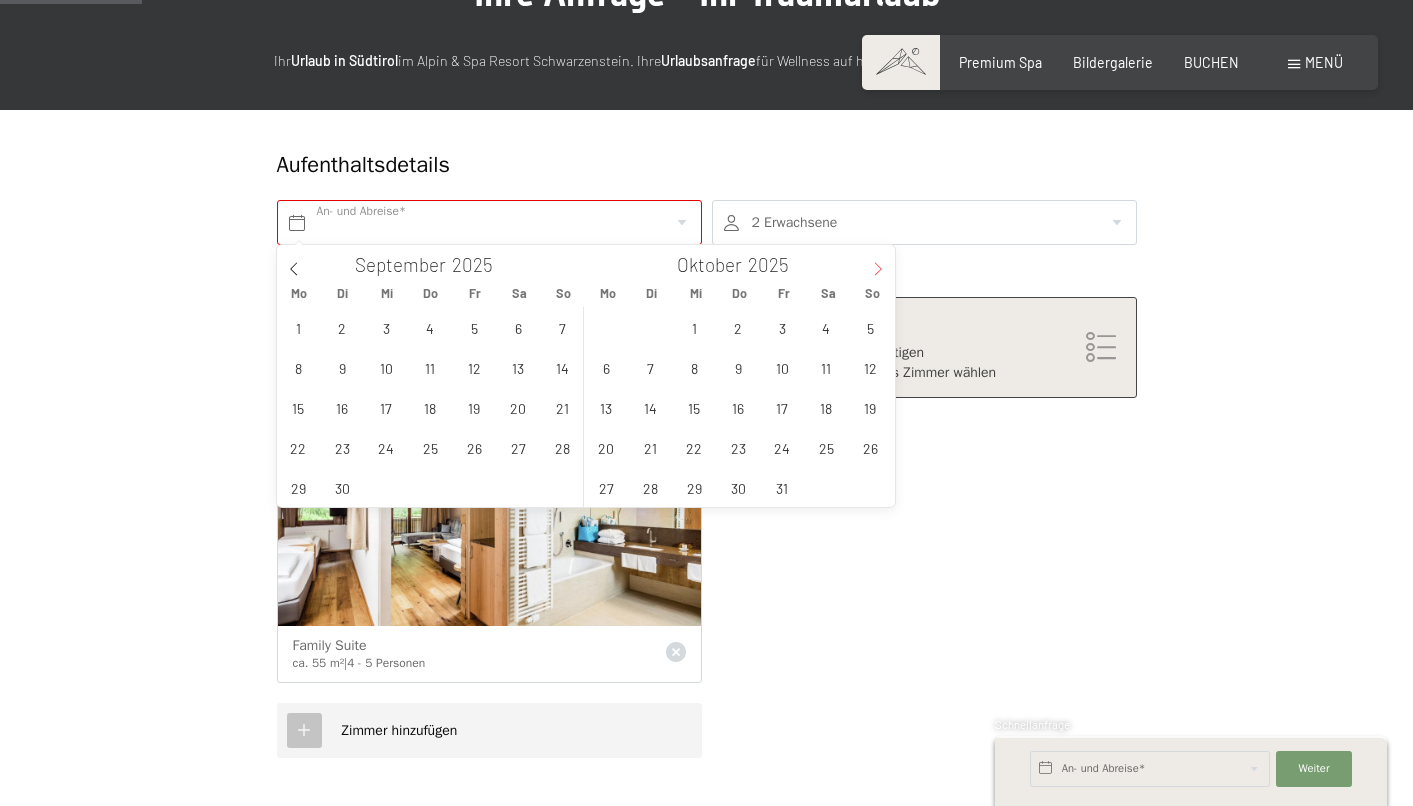 click 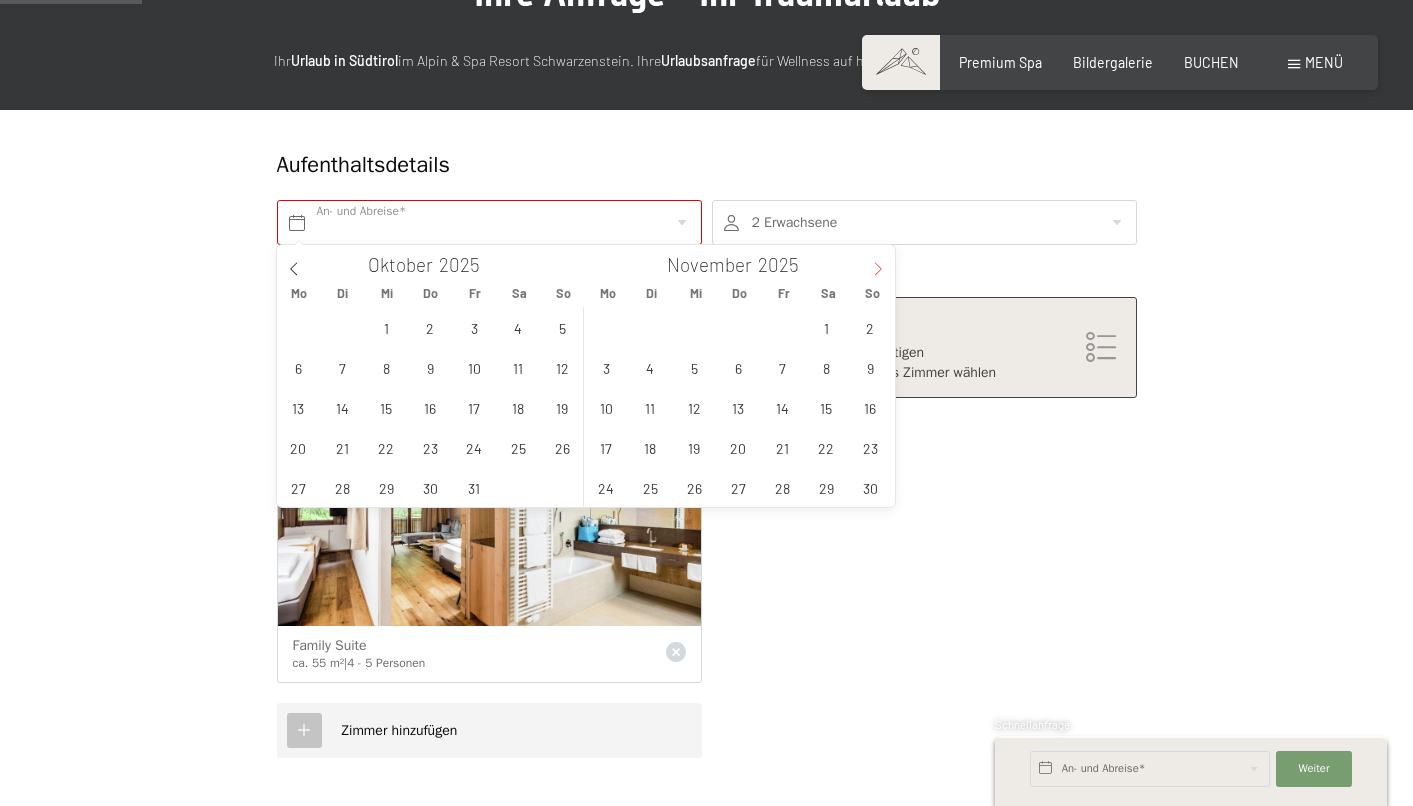 click 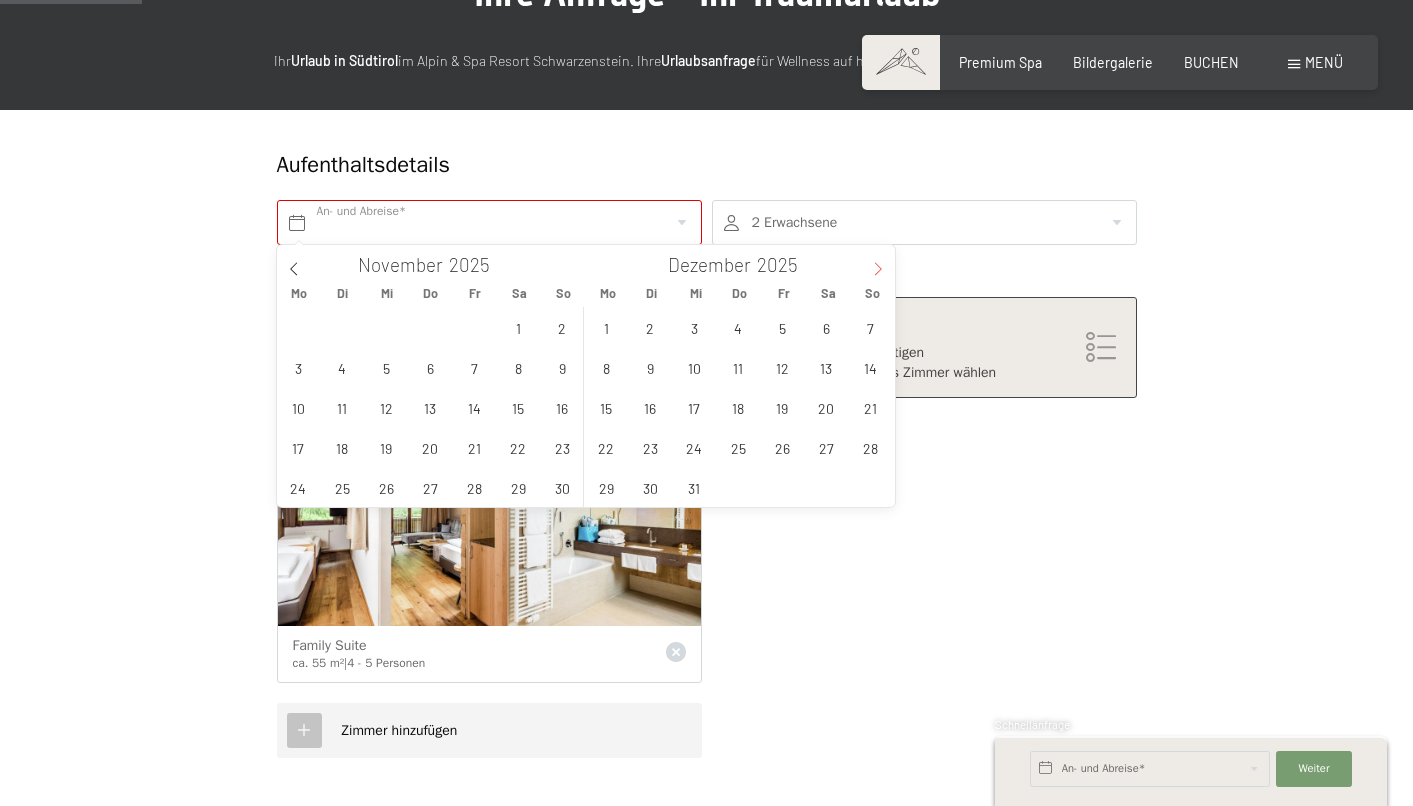 click 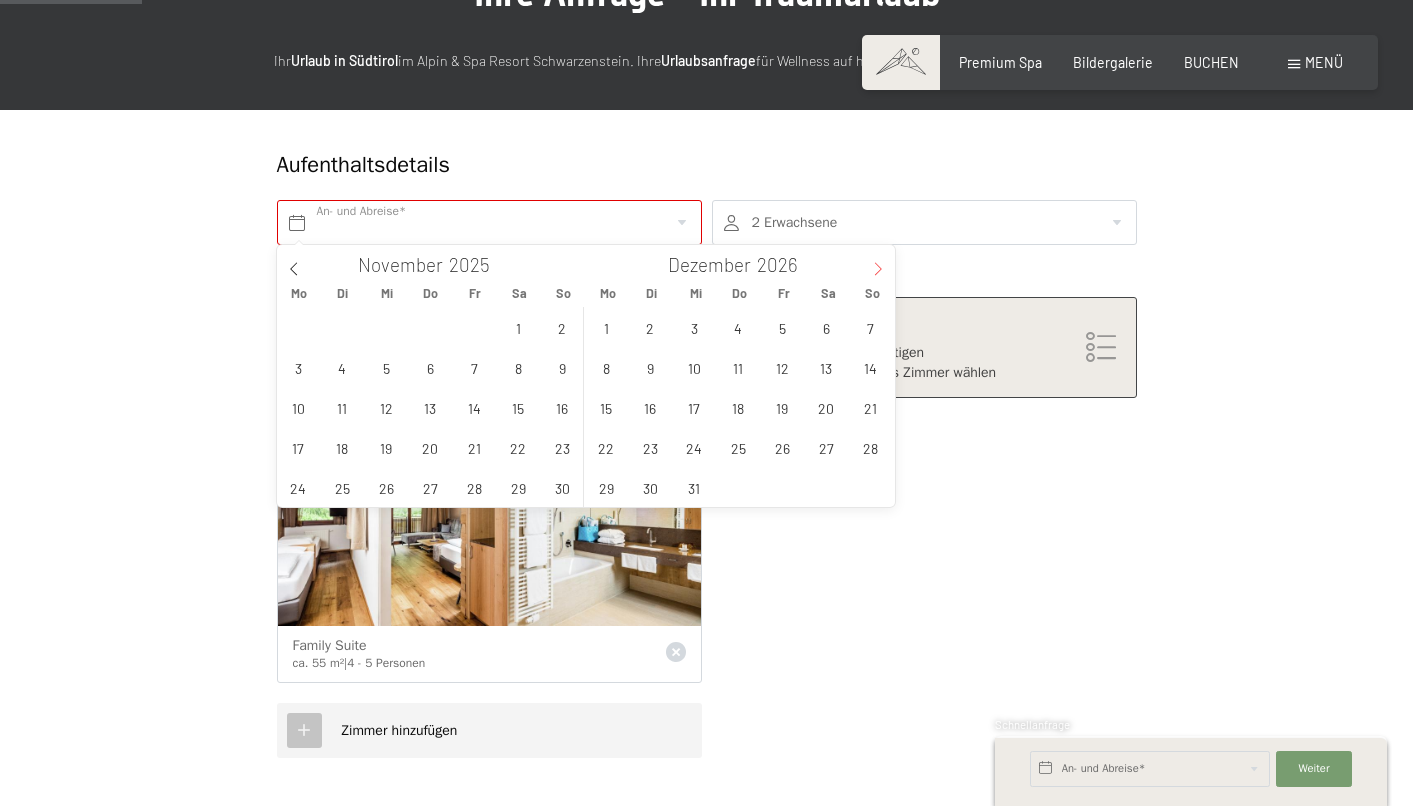 click 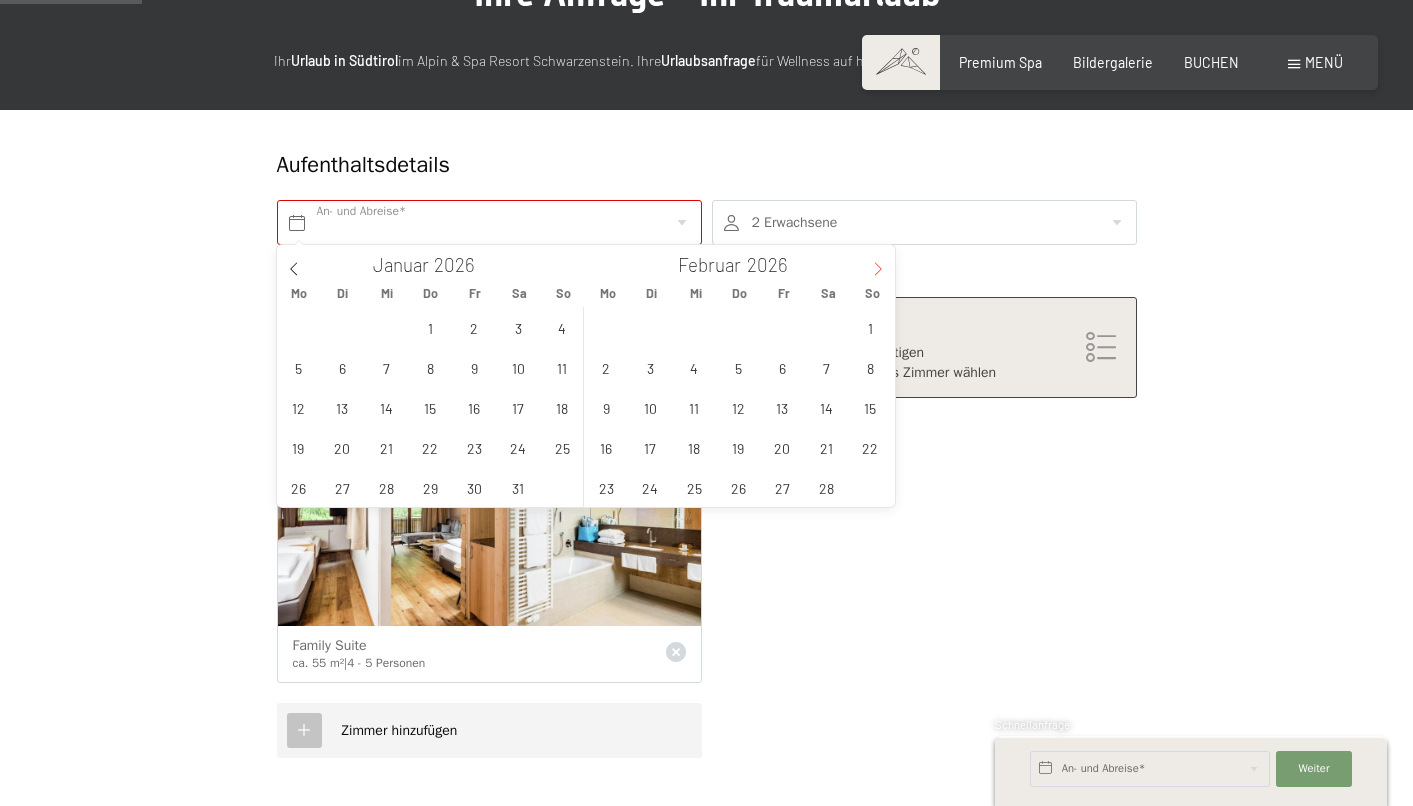click 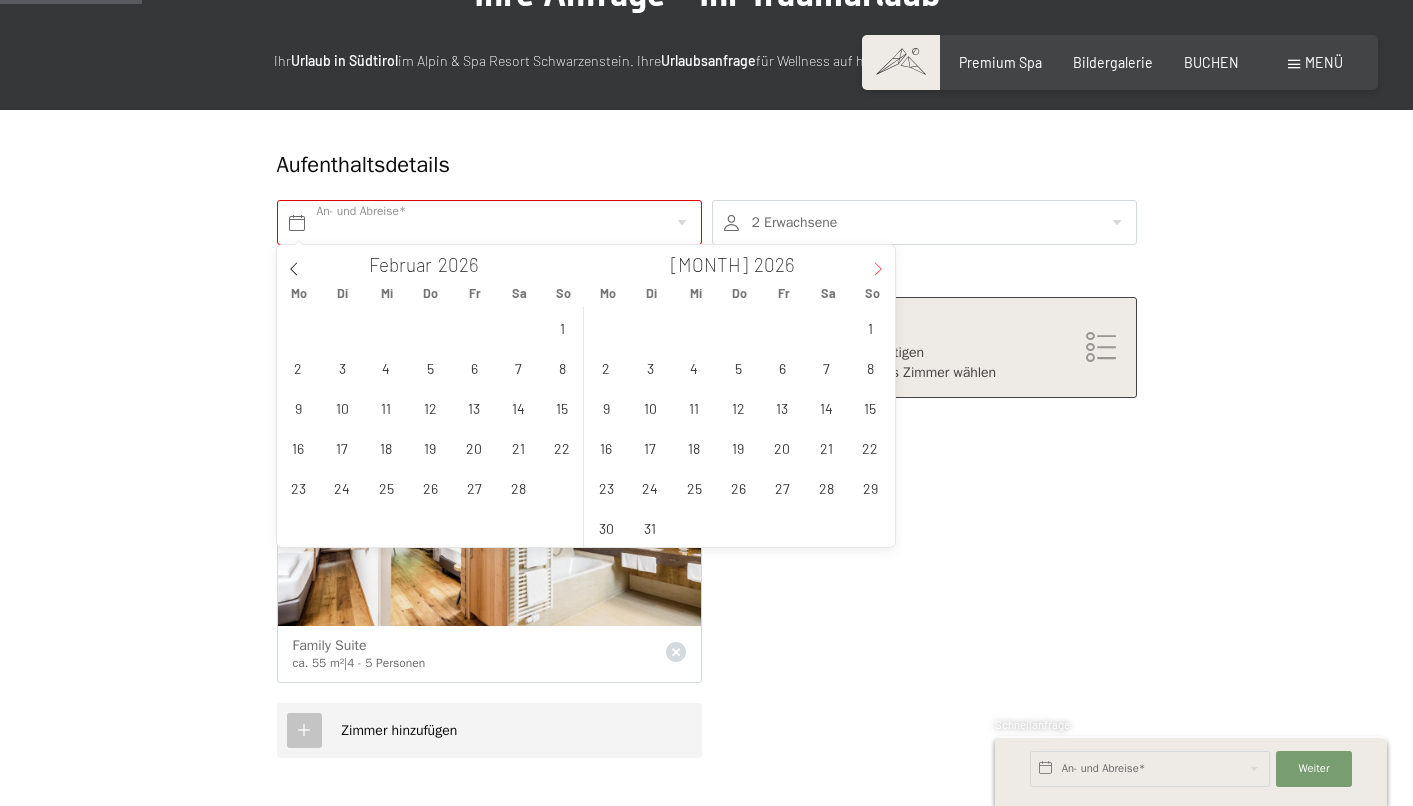 click 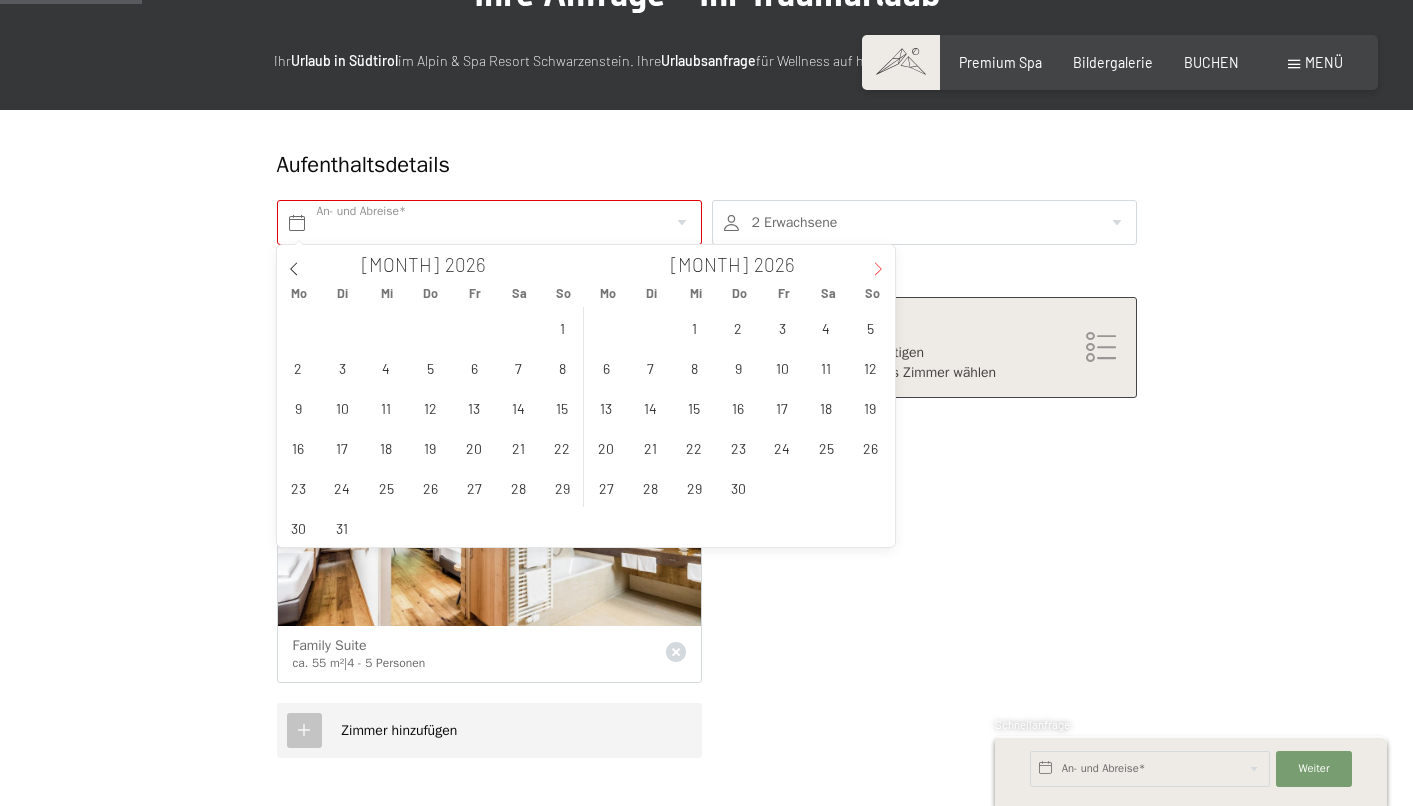 click 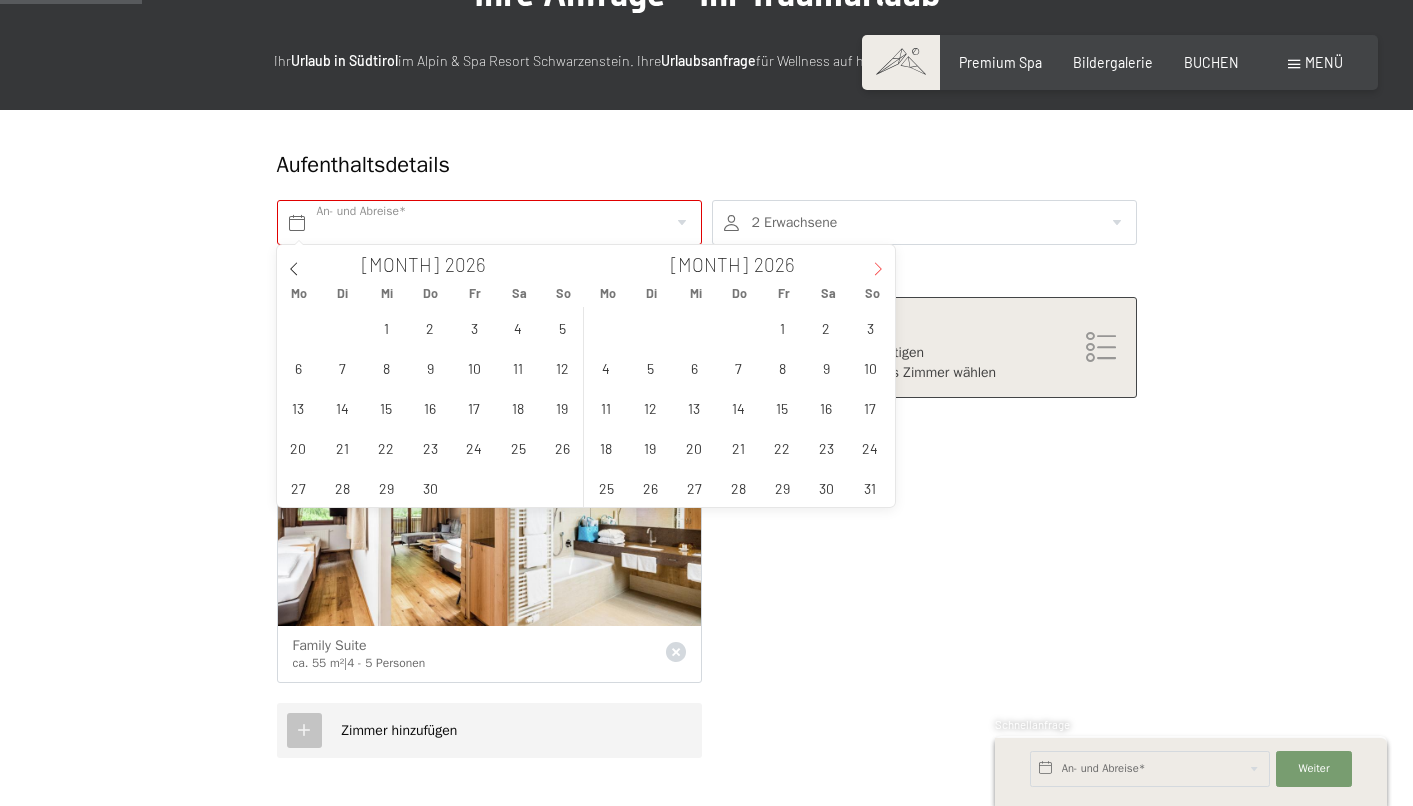 click 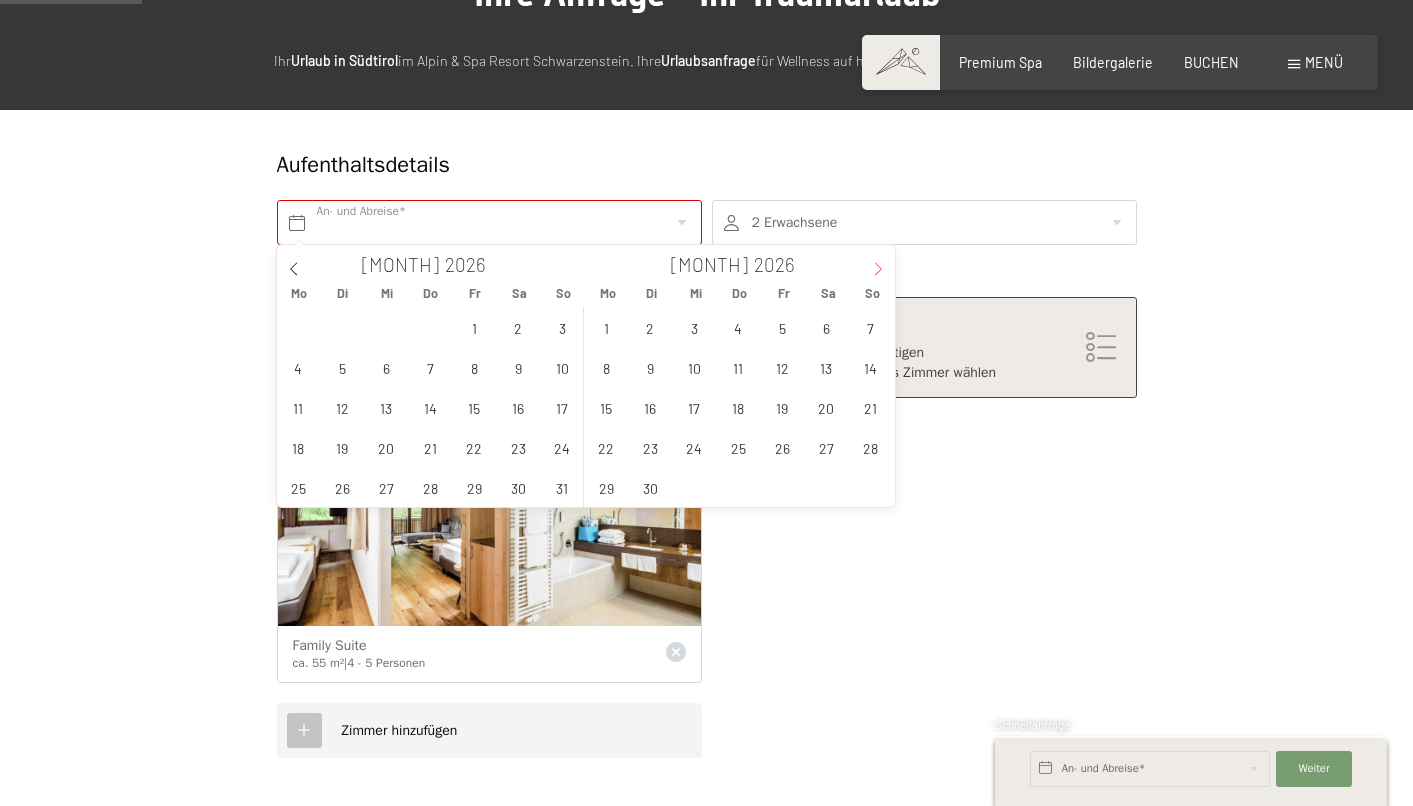 click 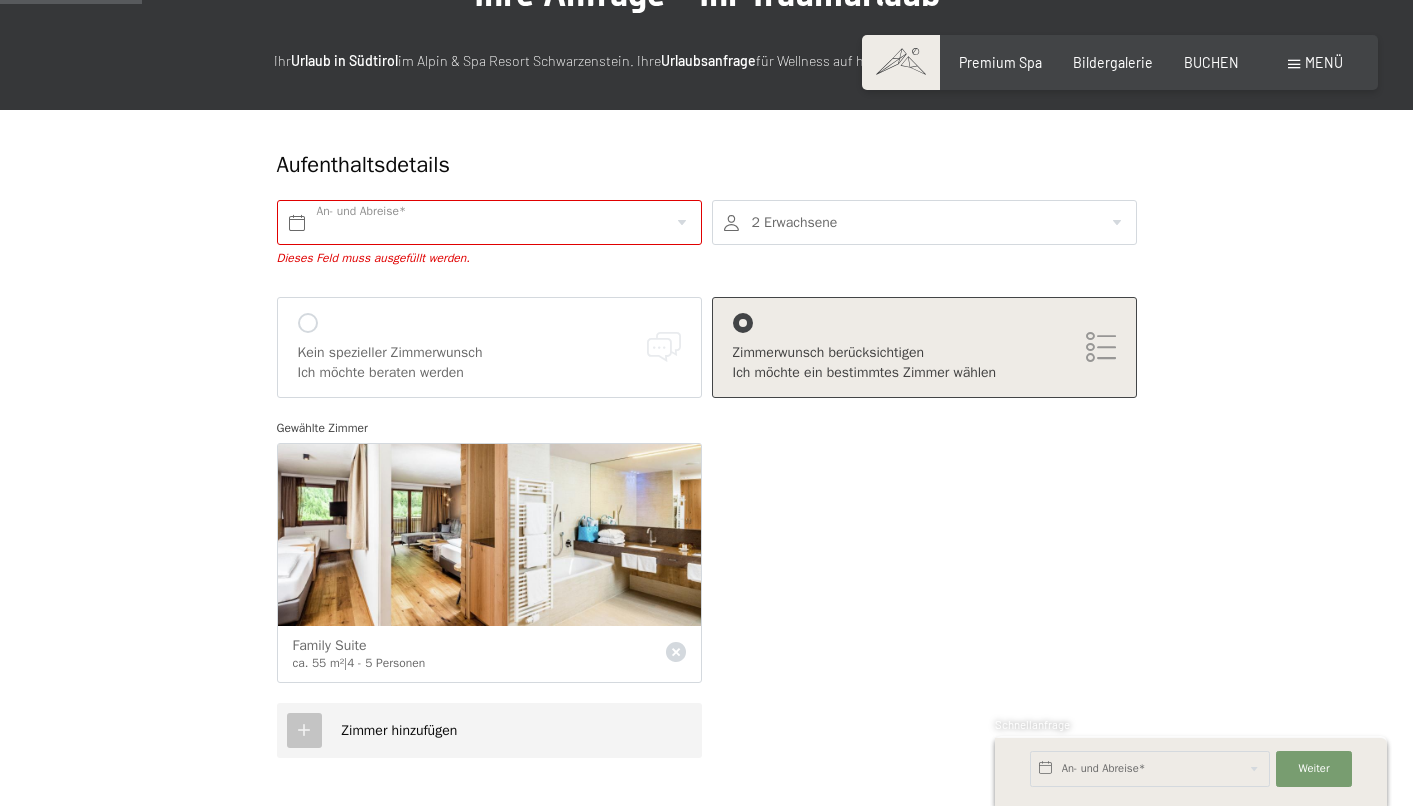 click on "Aufenthaltsdetails" at bounding box center [634, 165] 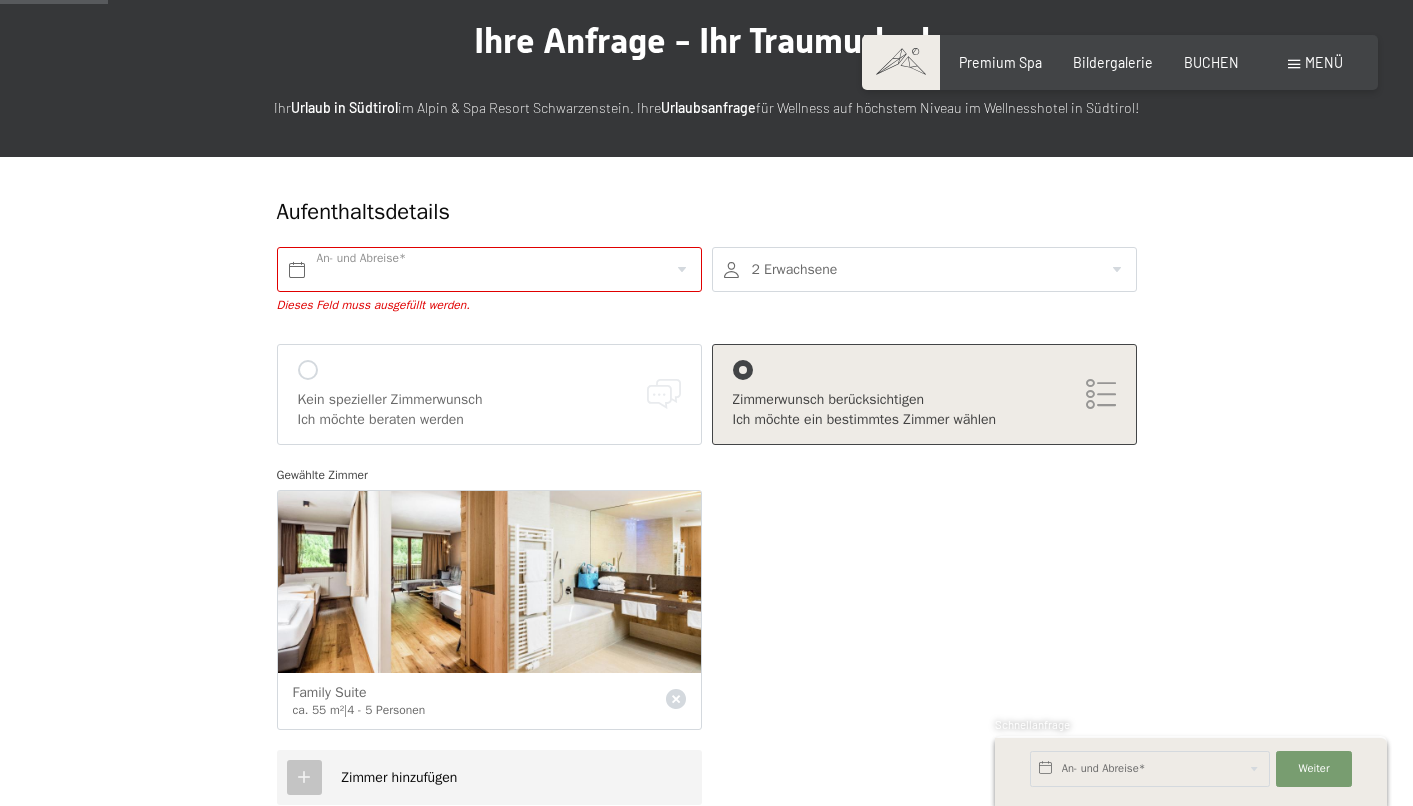 scroll, scrollTop: 160, scrollLeft: 0, axis: vertical 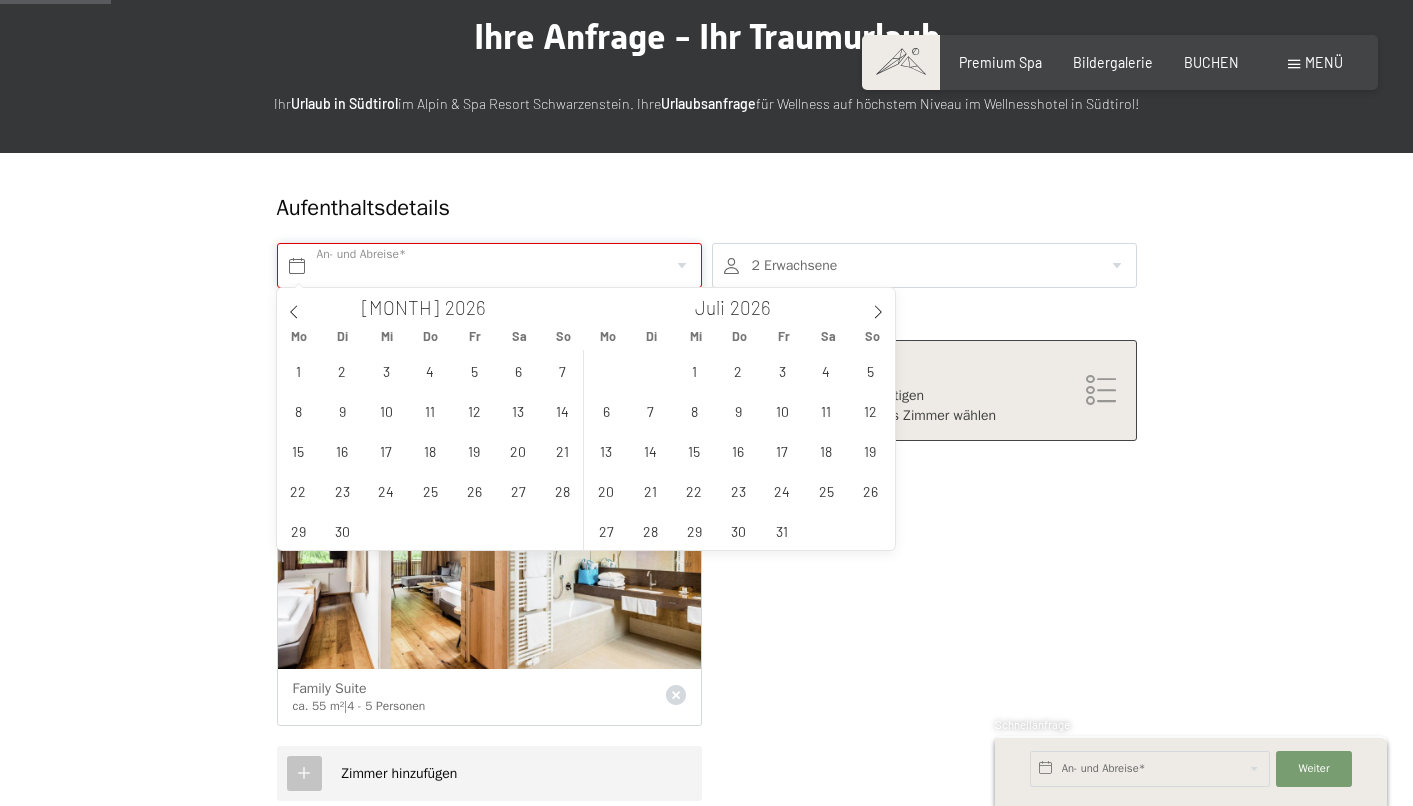 click at bounding box center (489, 265) 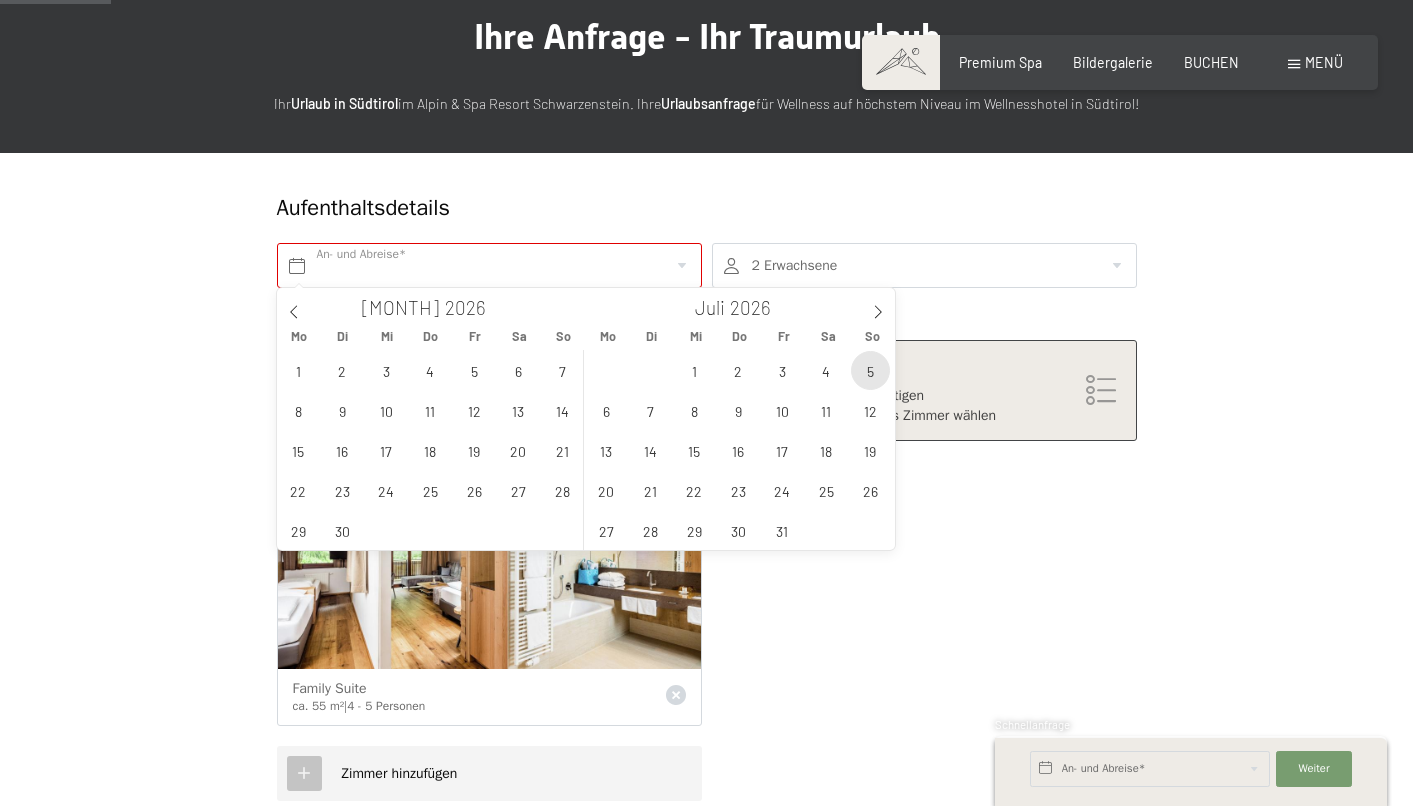 click on "5" at bounding box center (870, 370) 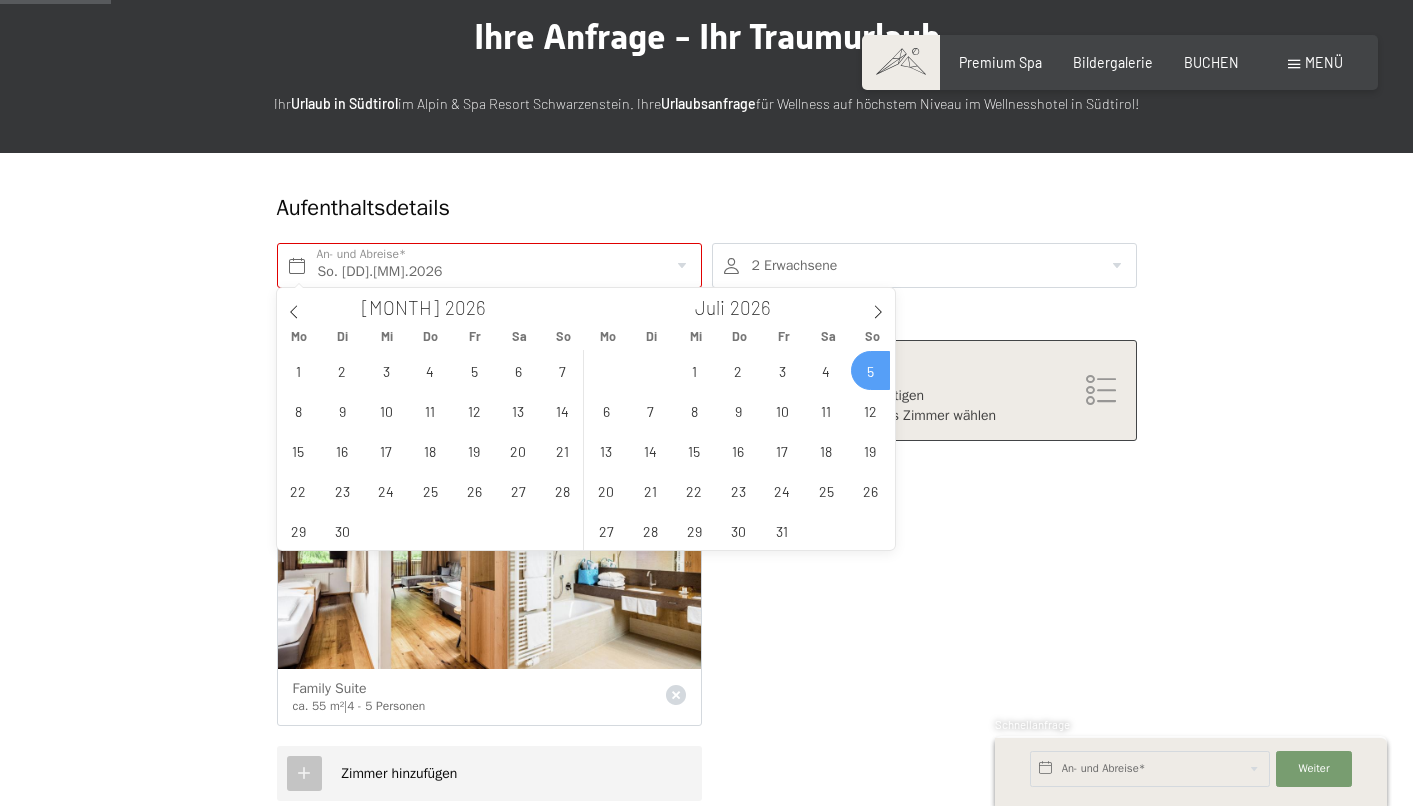 type 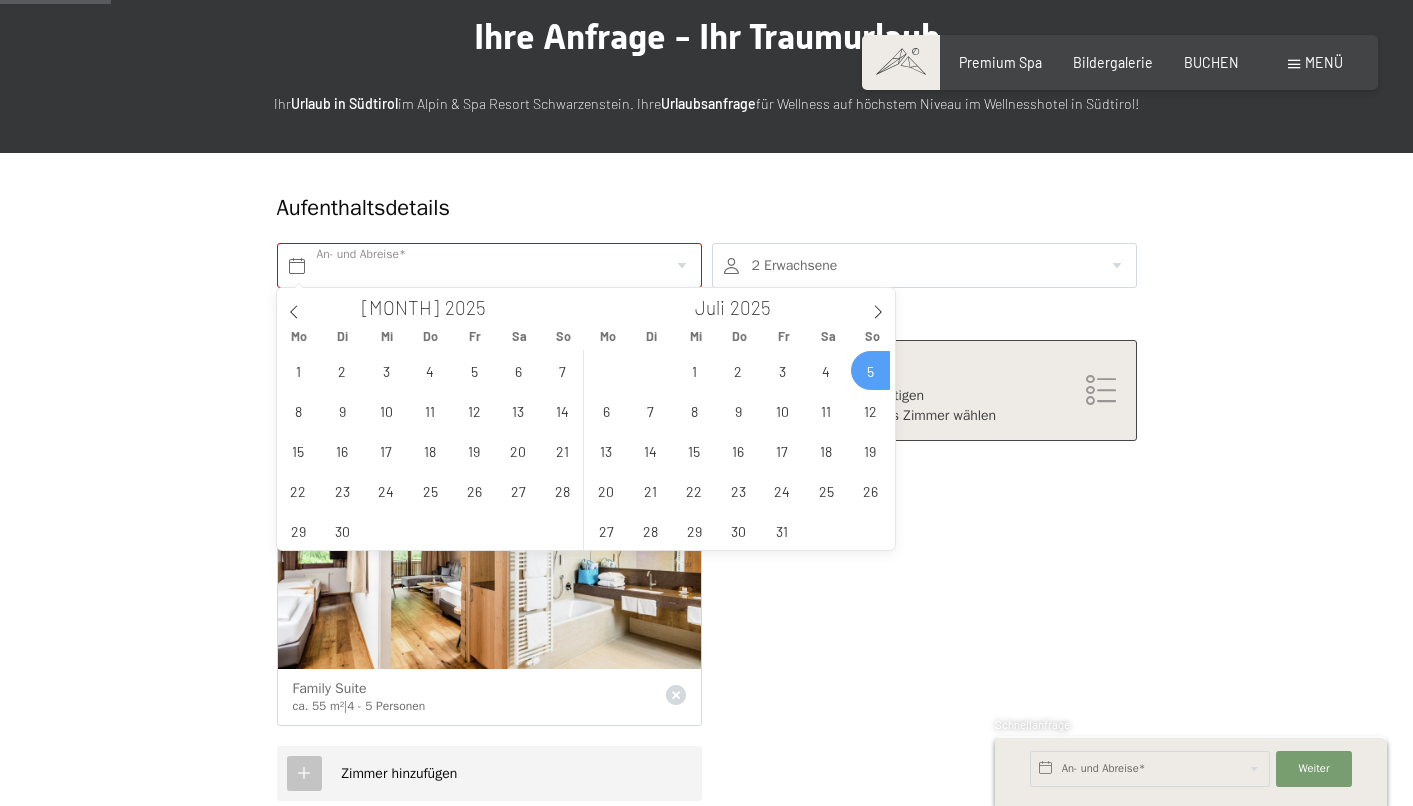 click on "Aufenthaltsdetails" at bounding box center [634, 208] 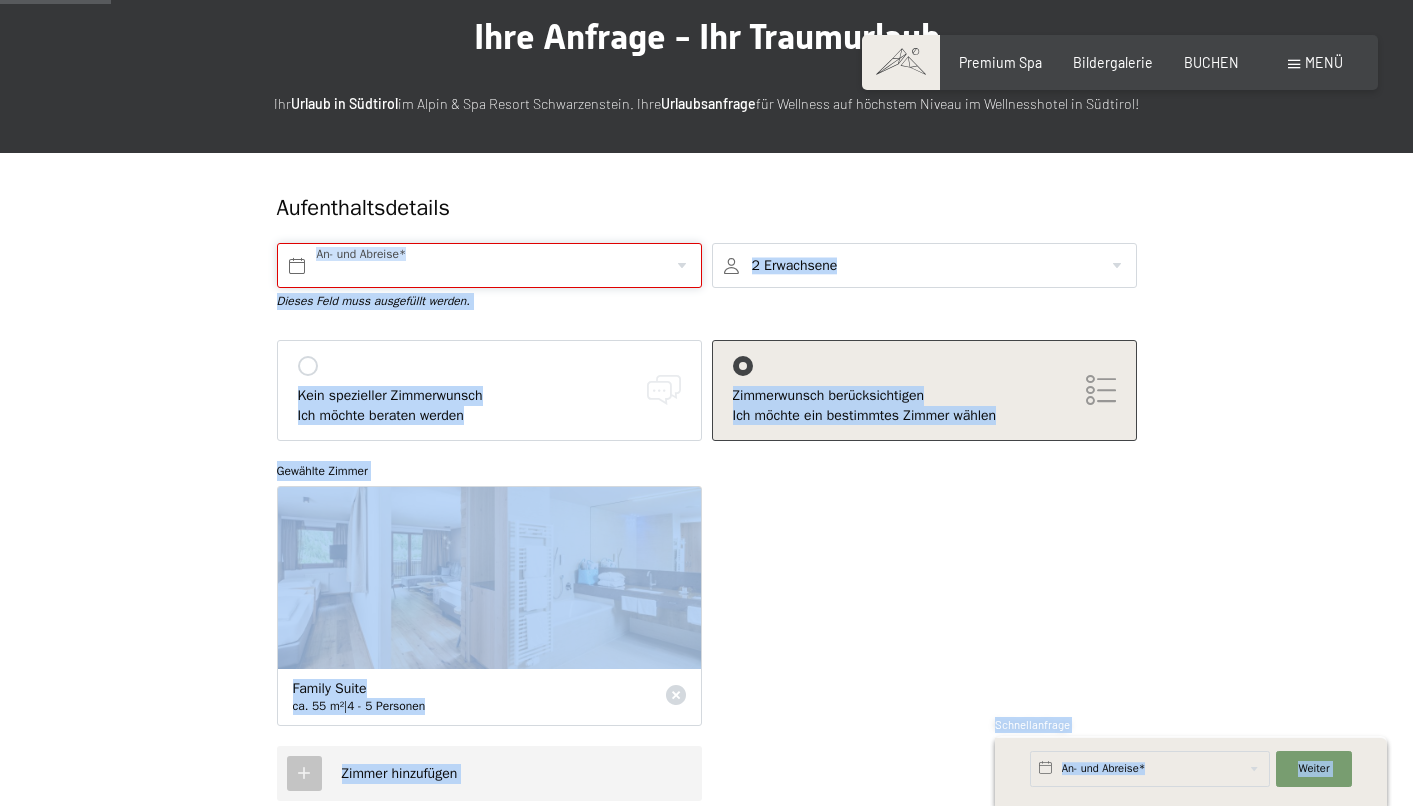 click at bounding box center (489, 265) 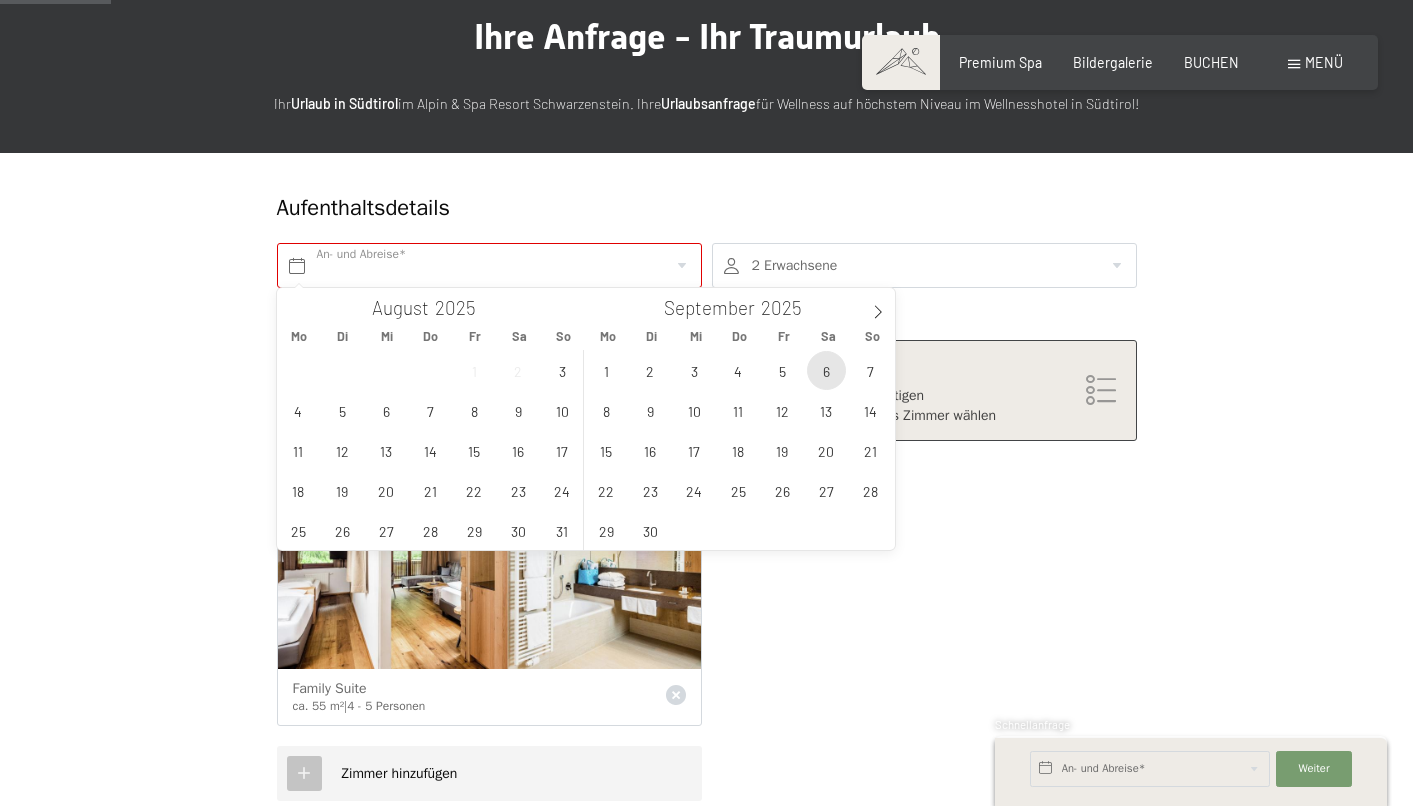 click on "6" at bounding box center [826, 370] 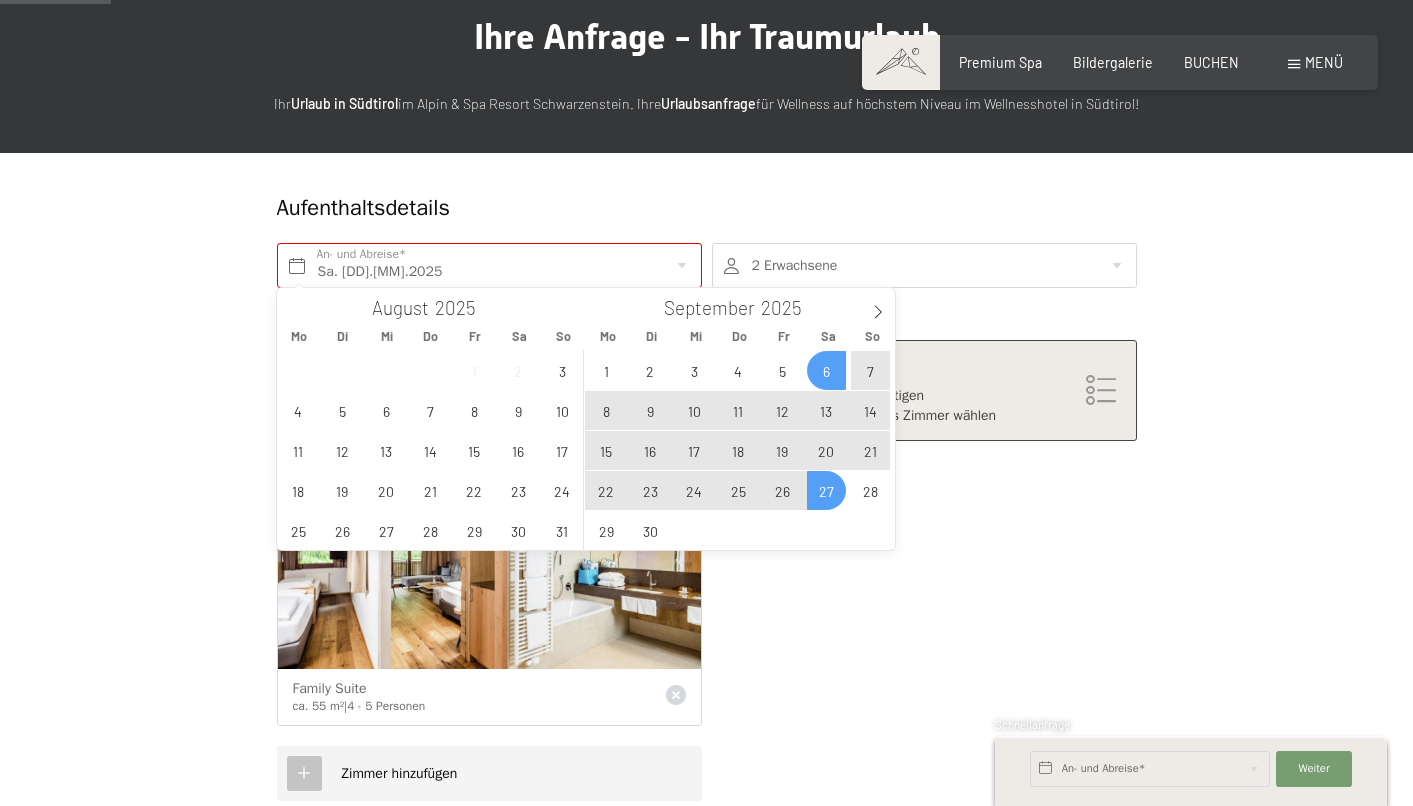 click on "27" at bounding box center [826, 490] 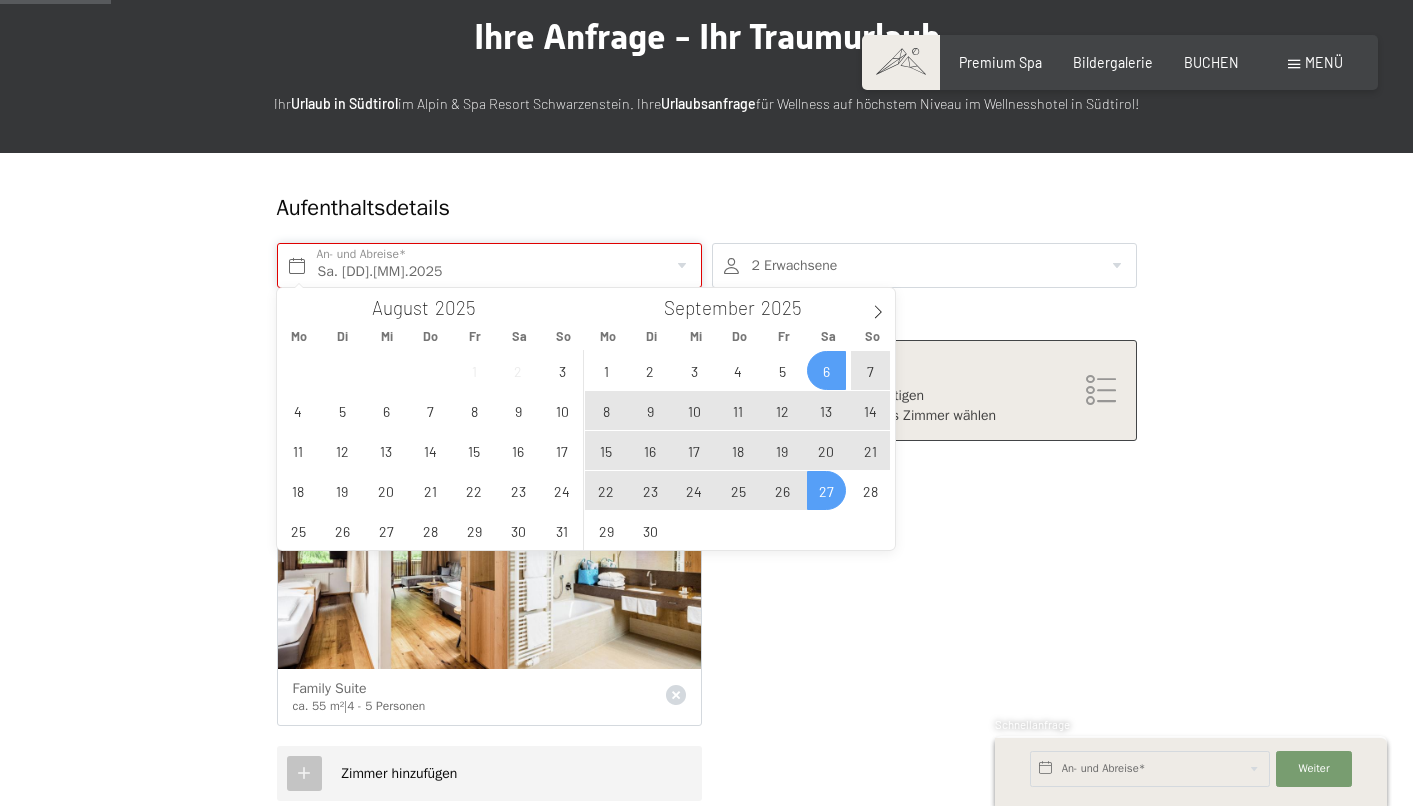type on "Sa. 06.09.2025 - Sa. 27.09.2025" 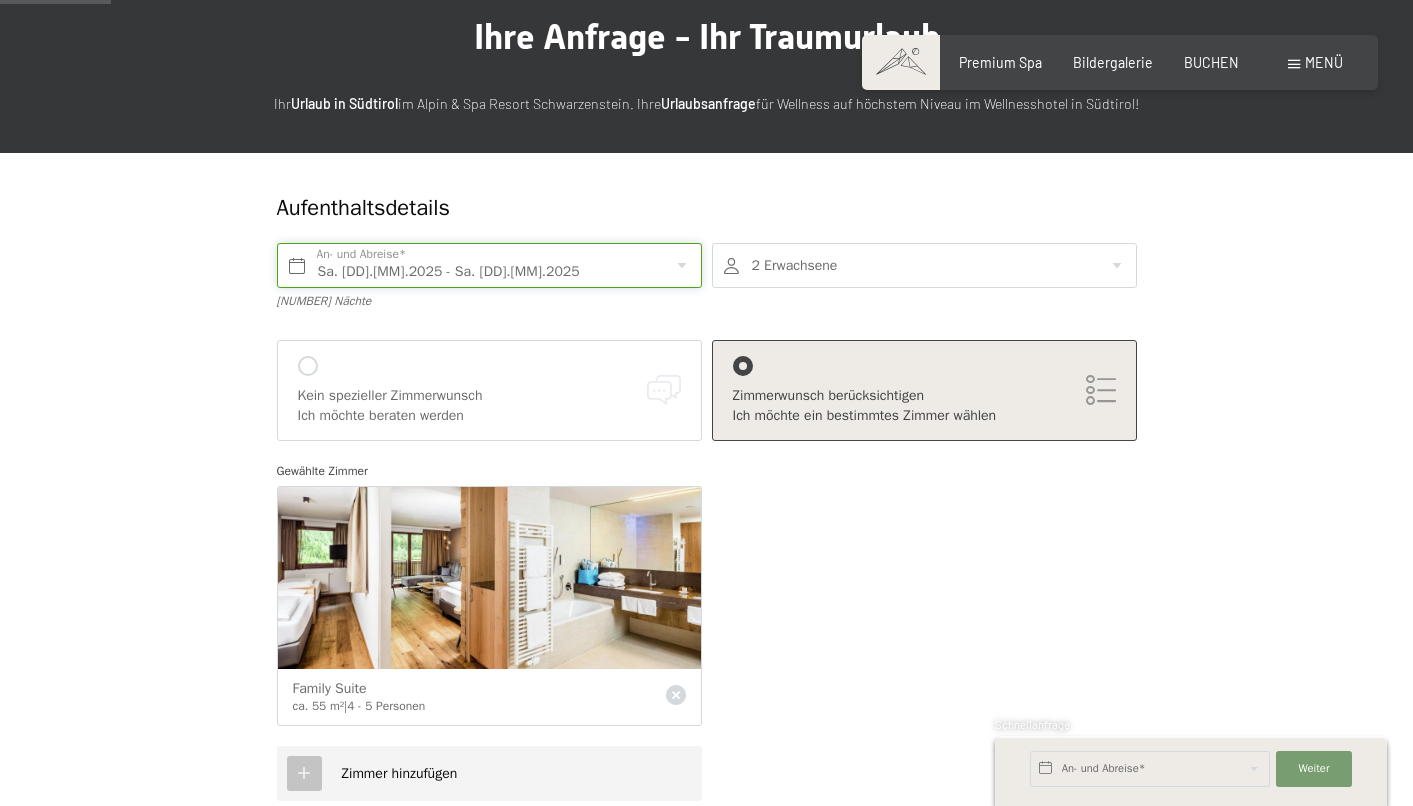 click on "Sa. 06.09.2025 - Sa. 27.09.2025" at bounding box center (489, 265) 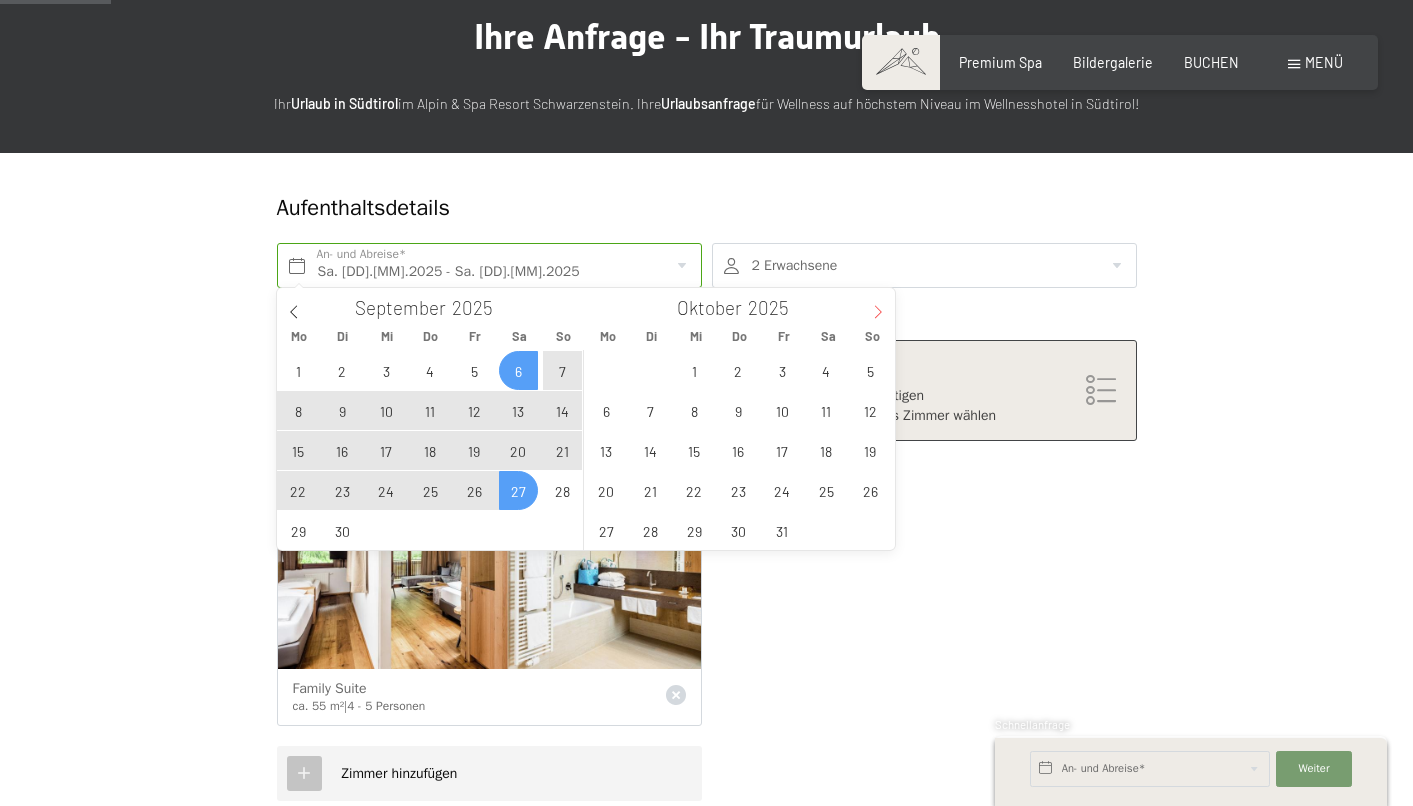 click 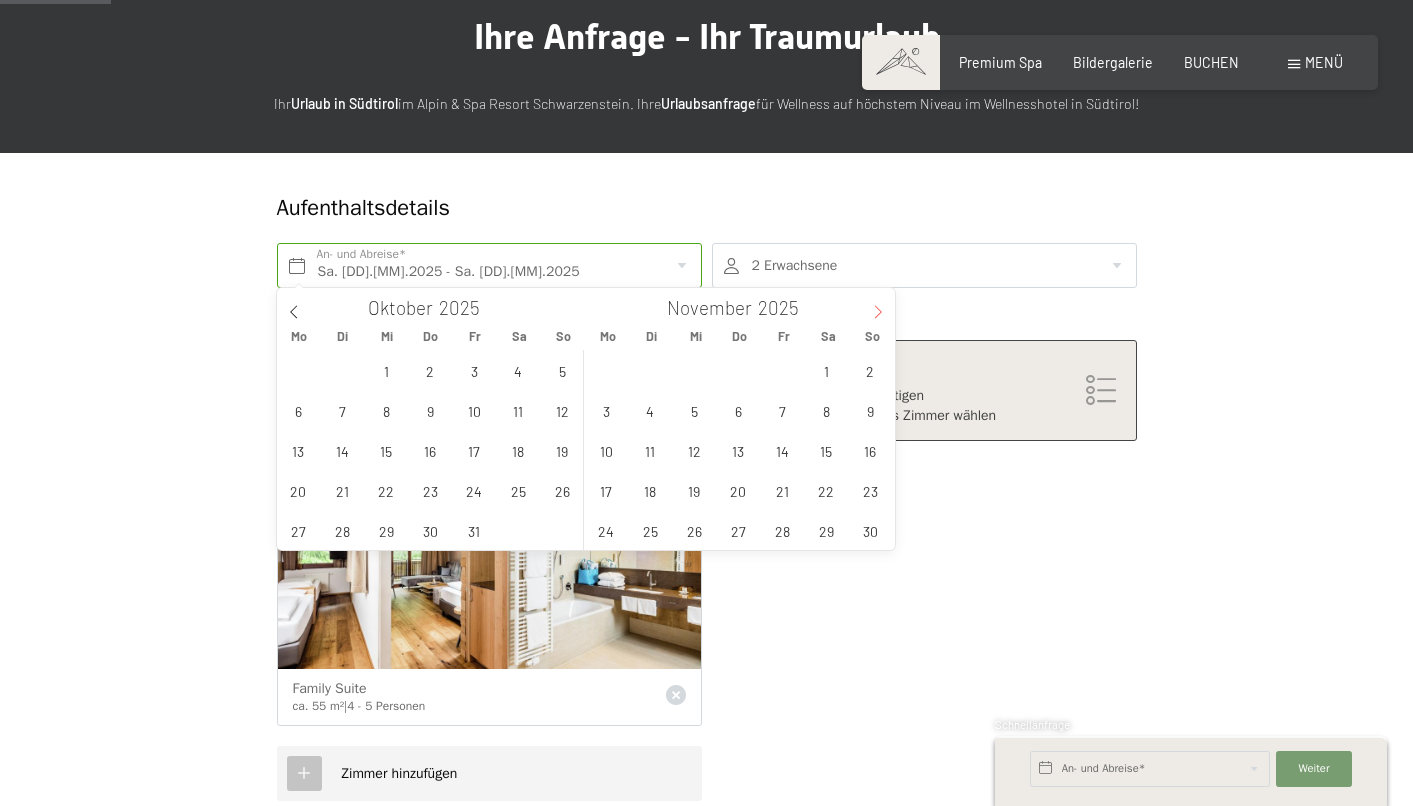 click 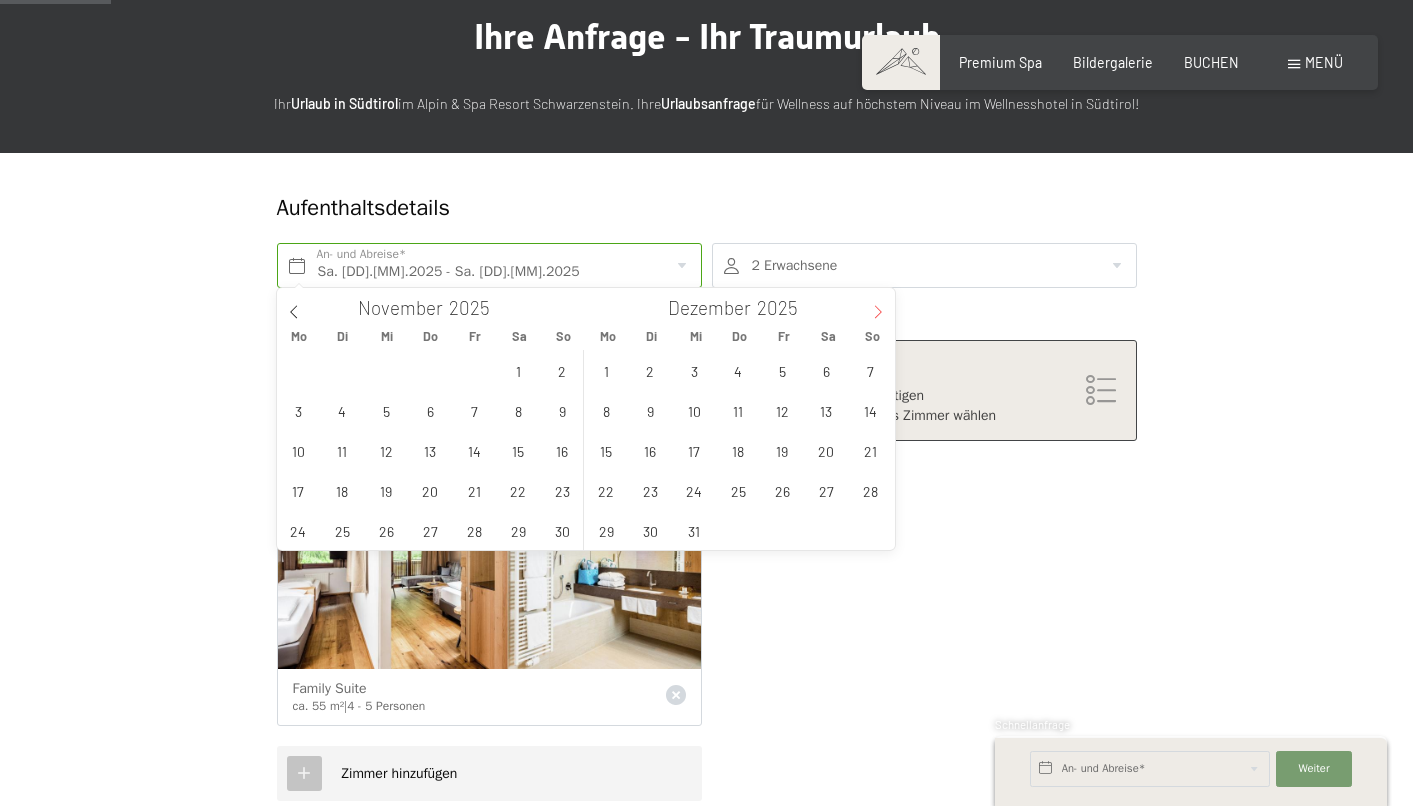 click 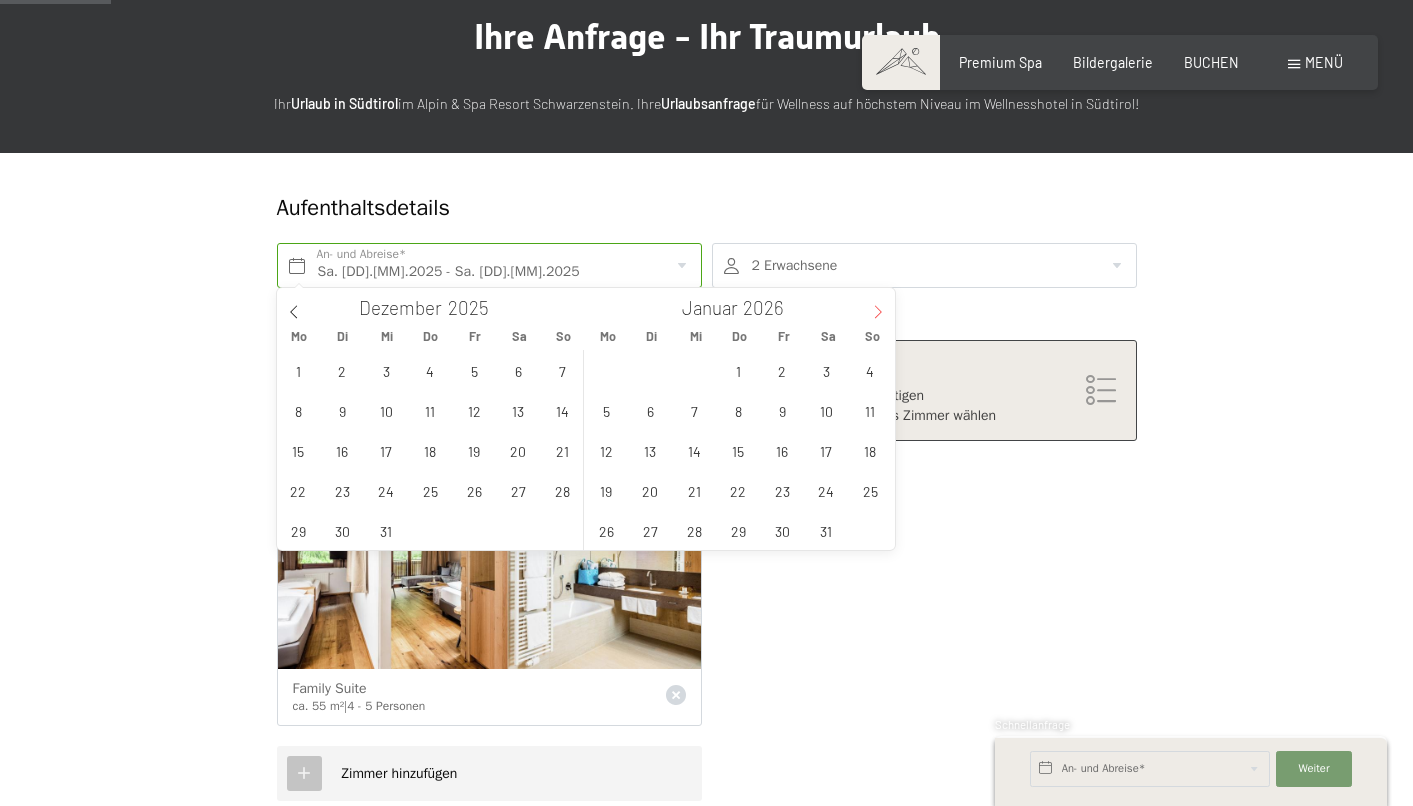 click 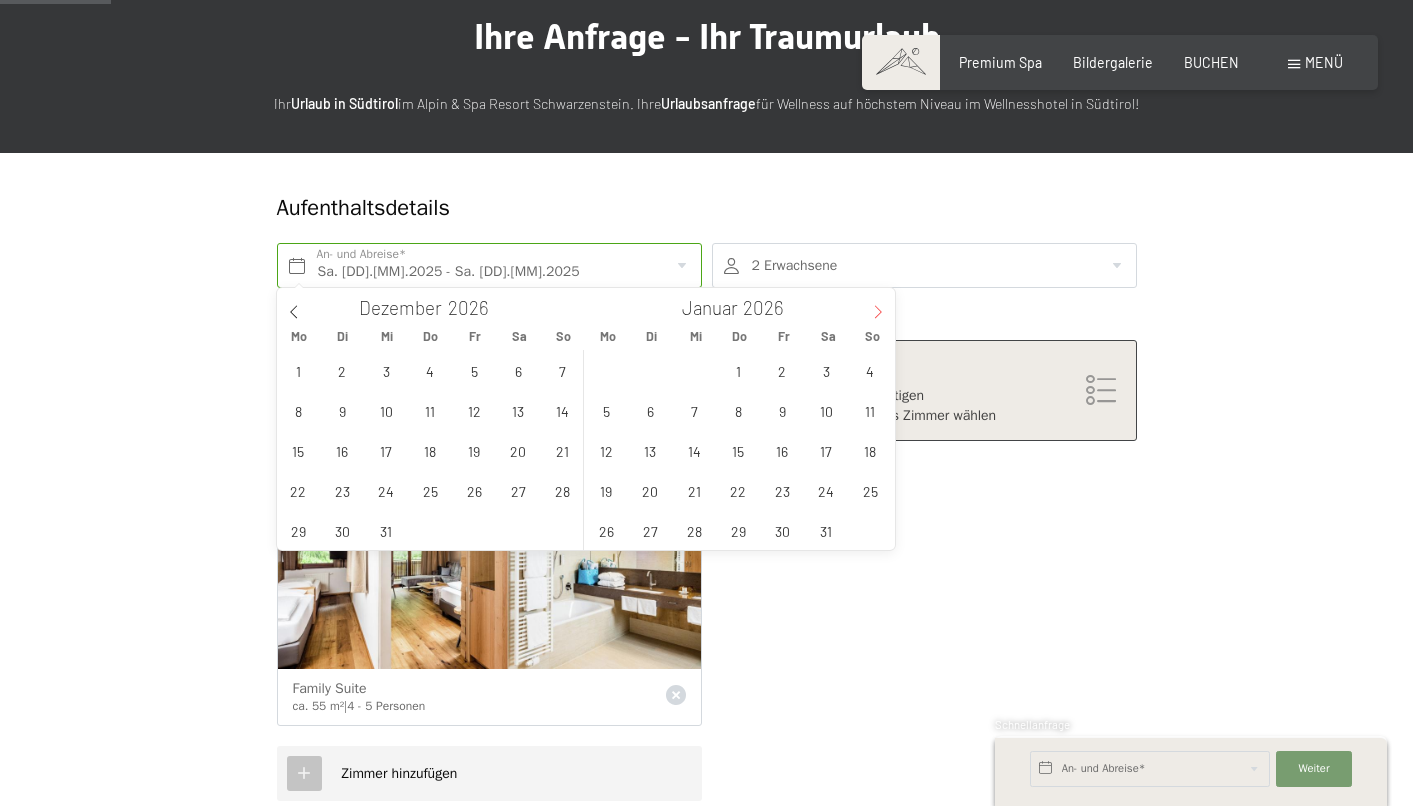 click 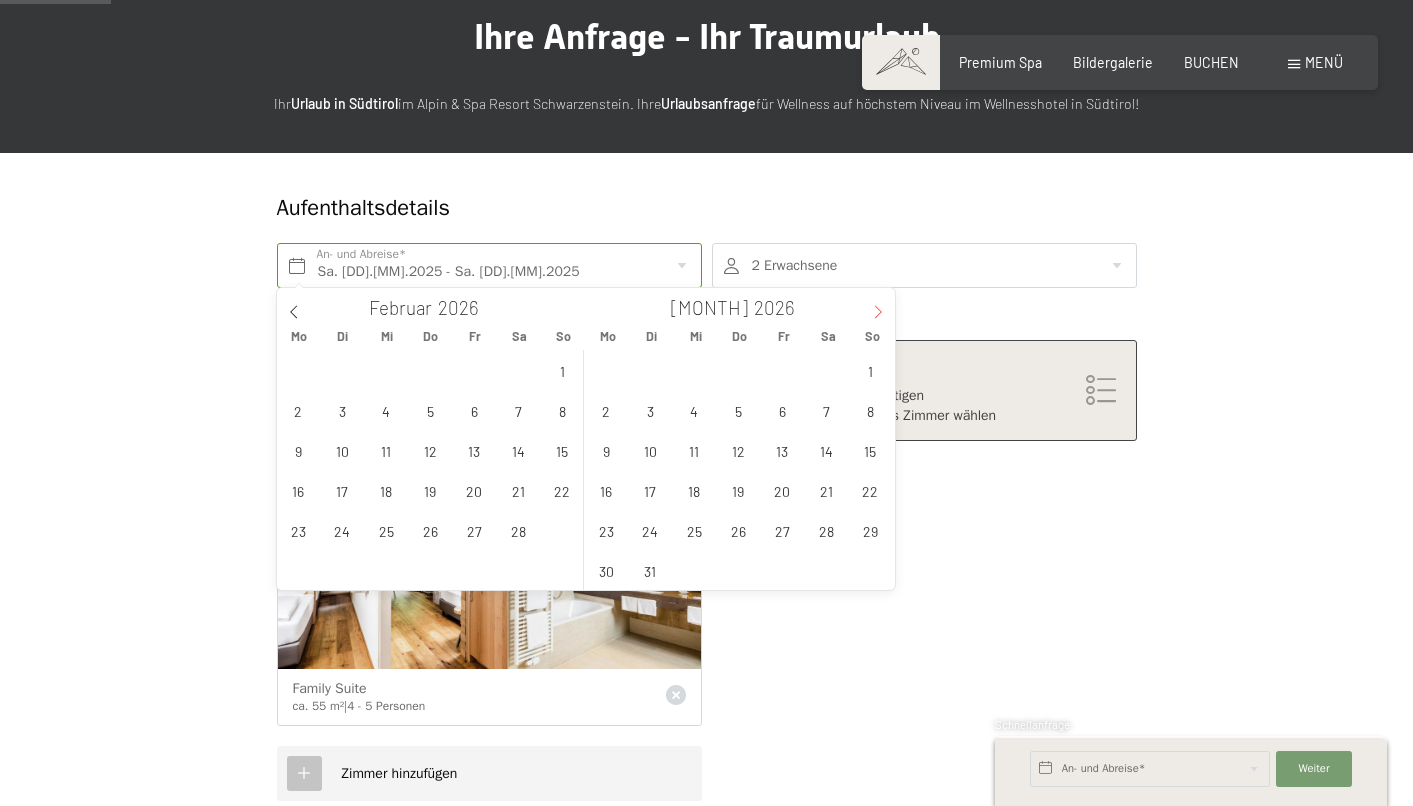 click 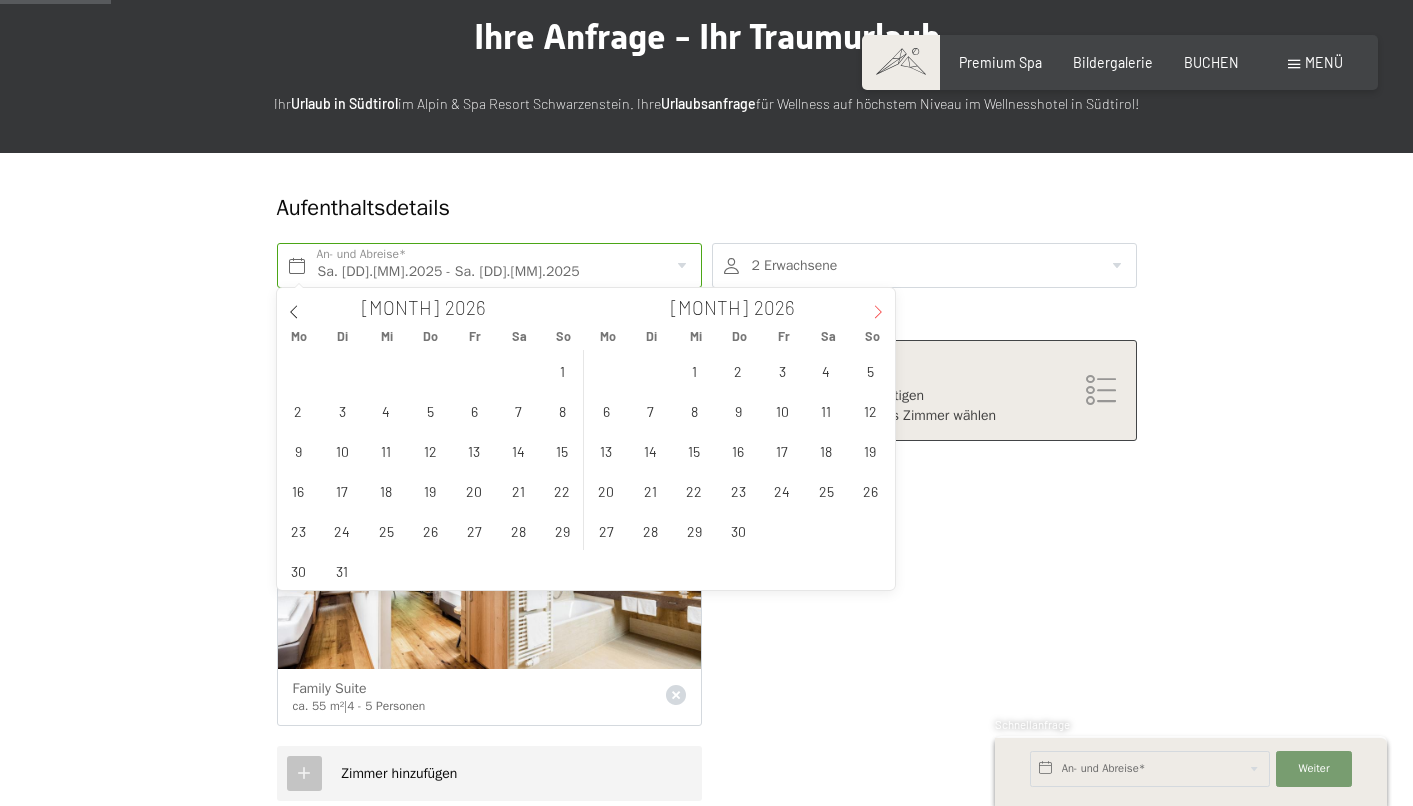 click 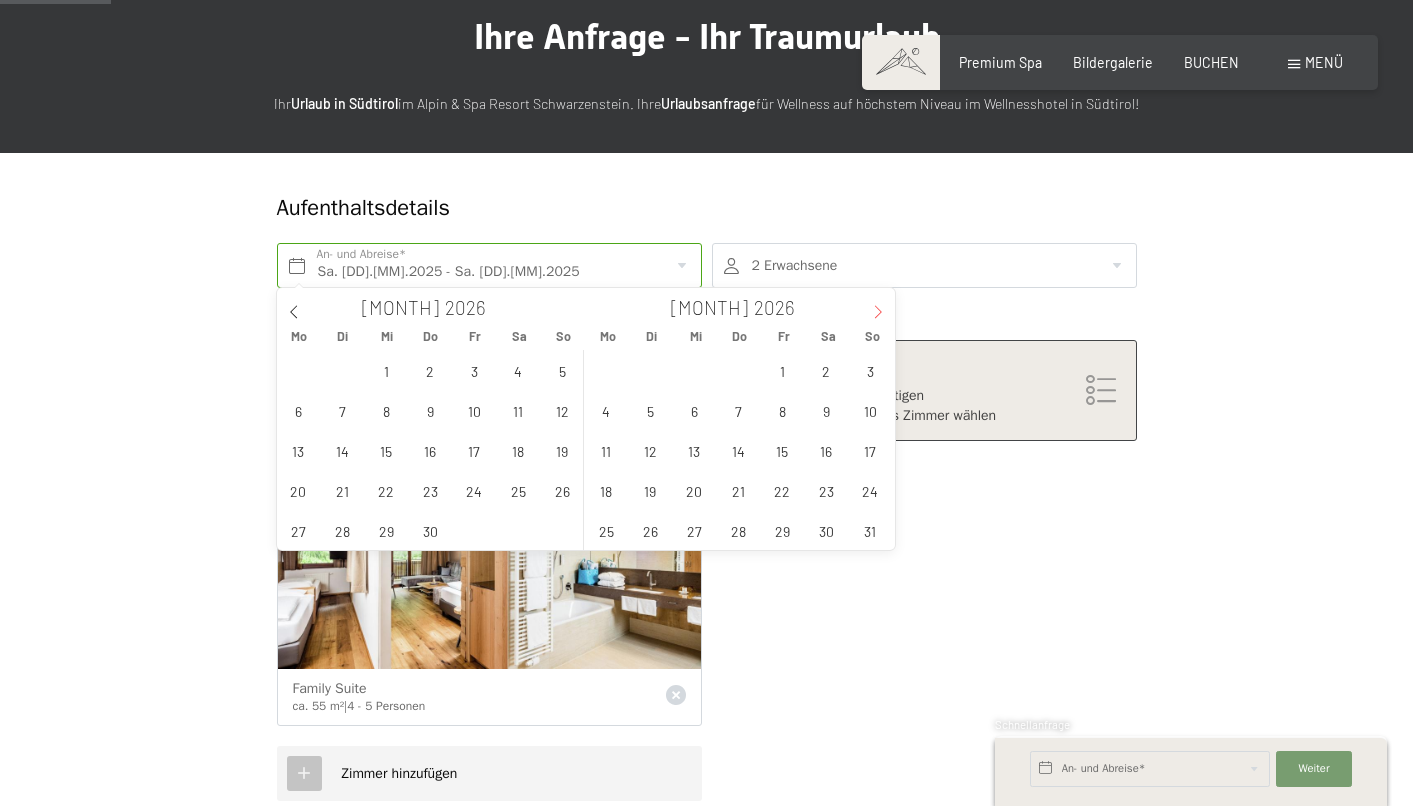 click 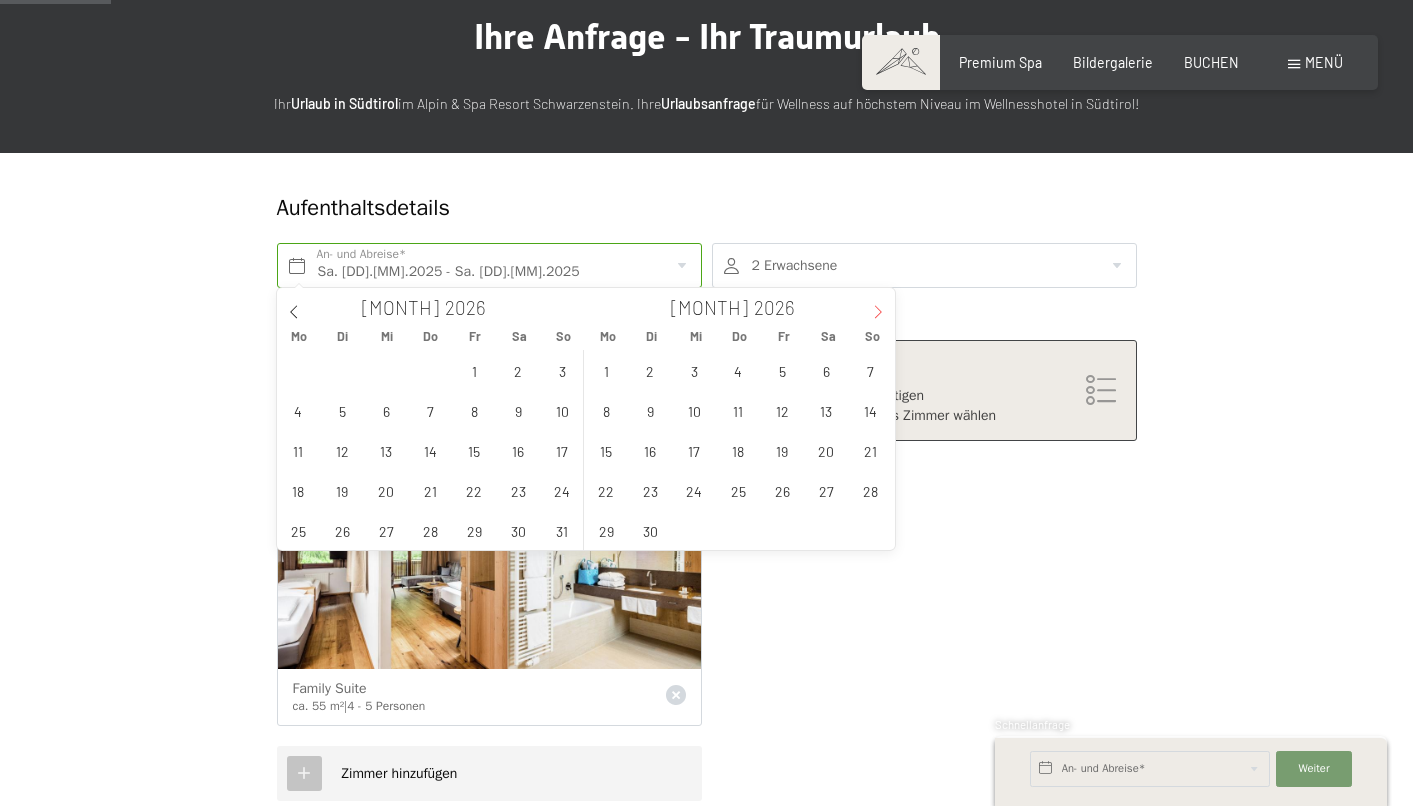 click 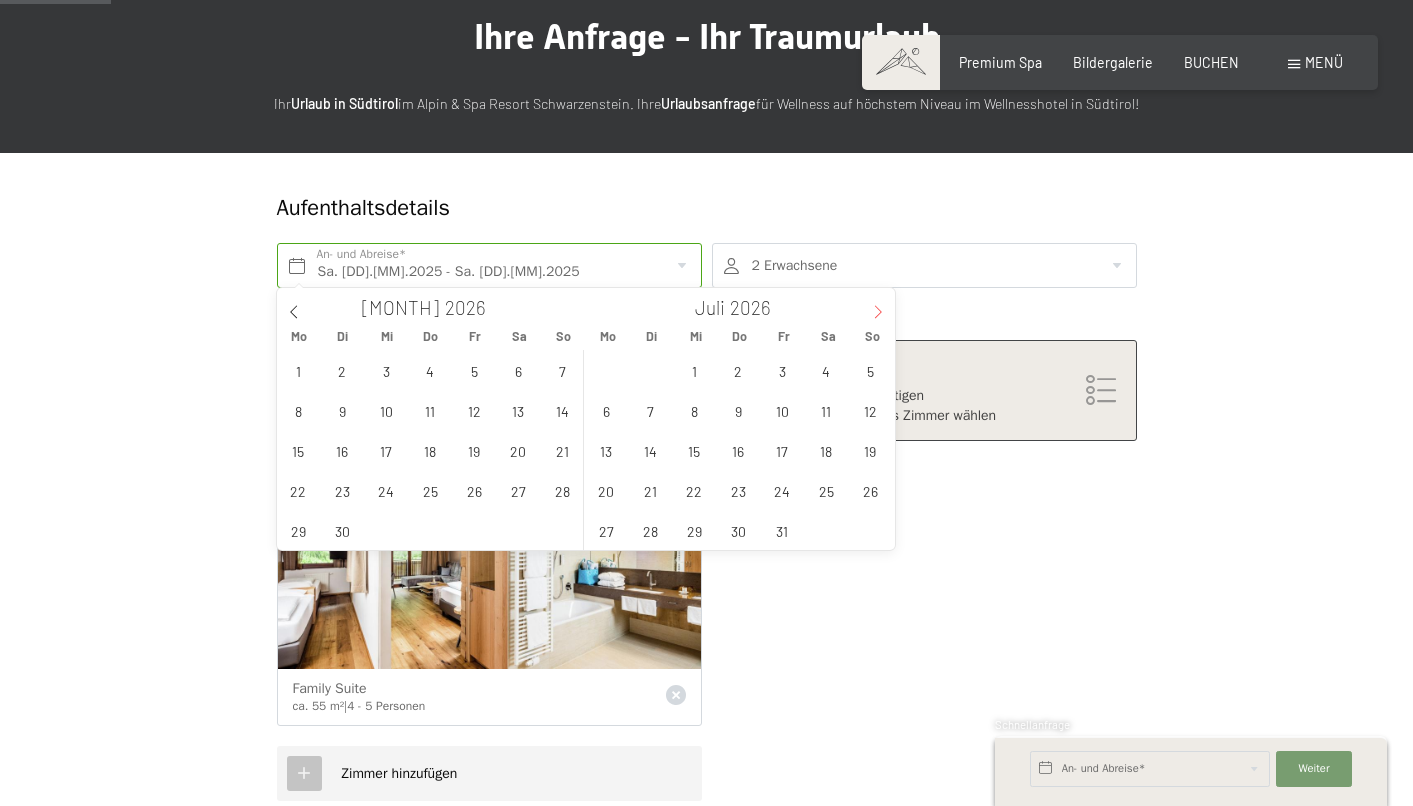 click 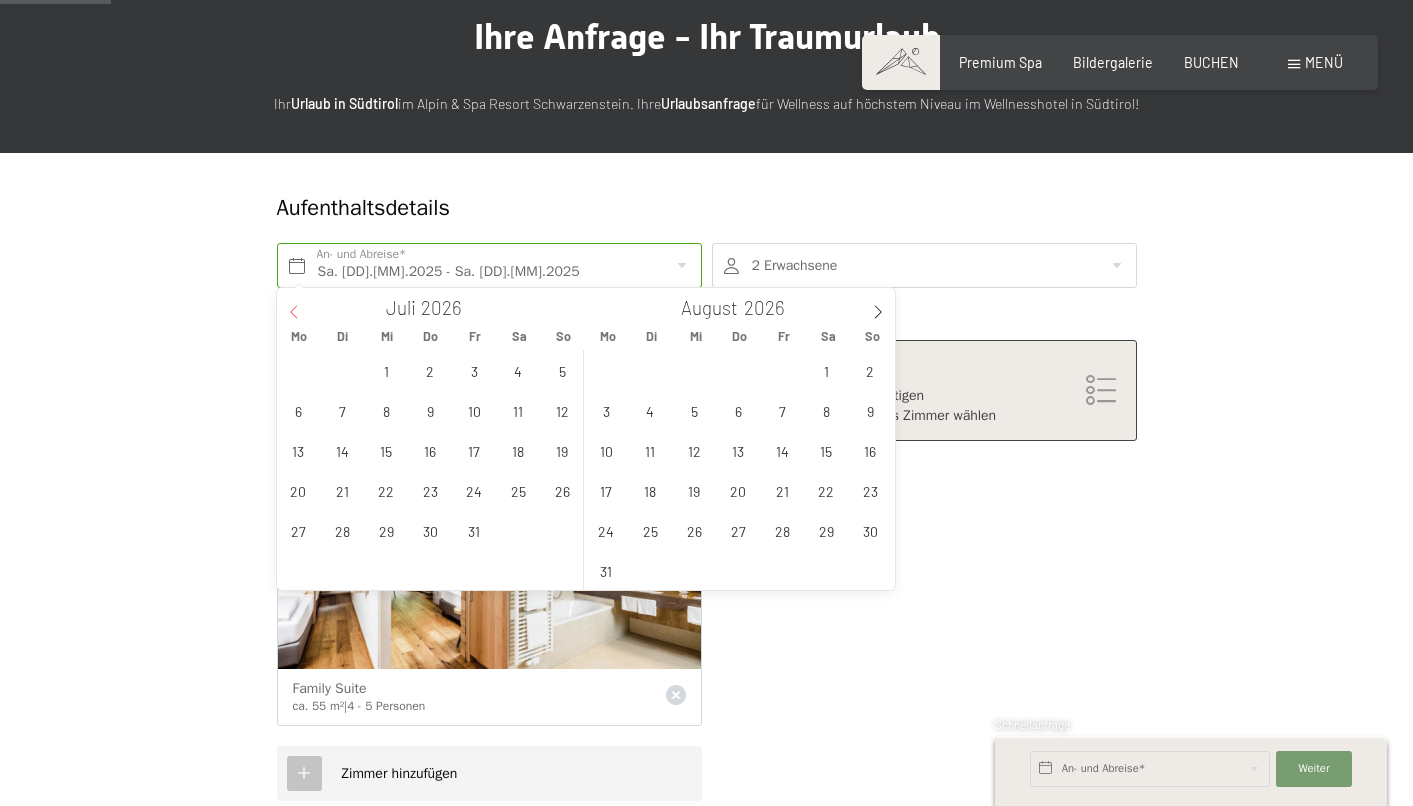 click 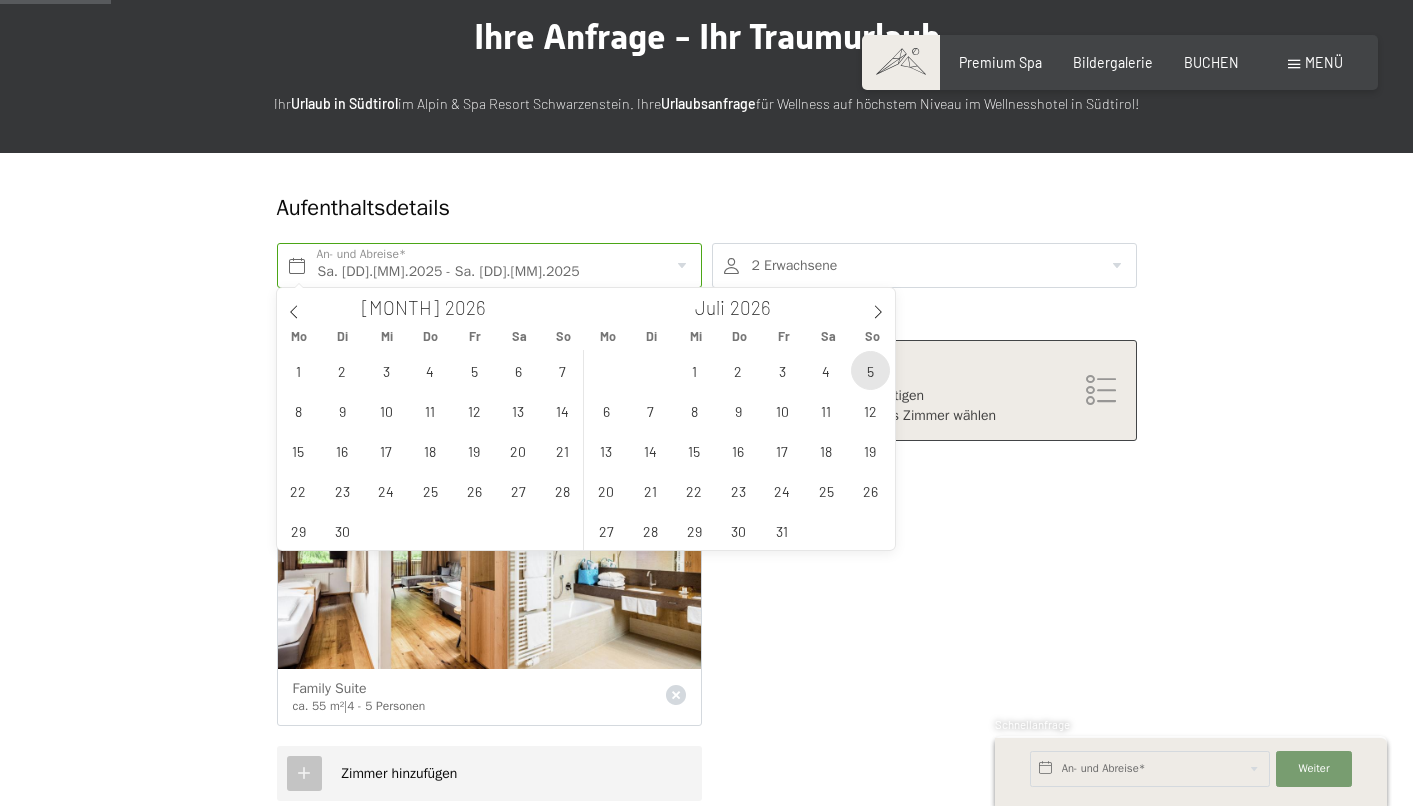 click on "5" at bounding box center (870, 370) 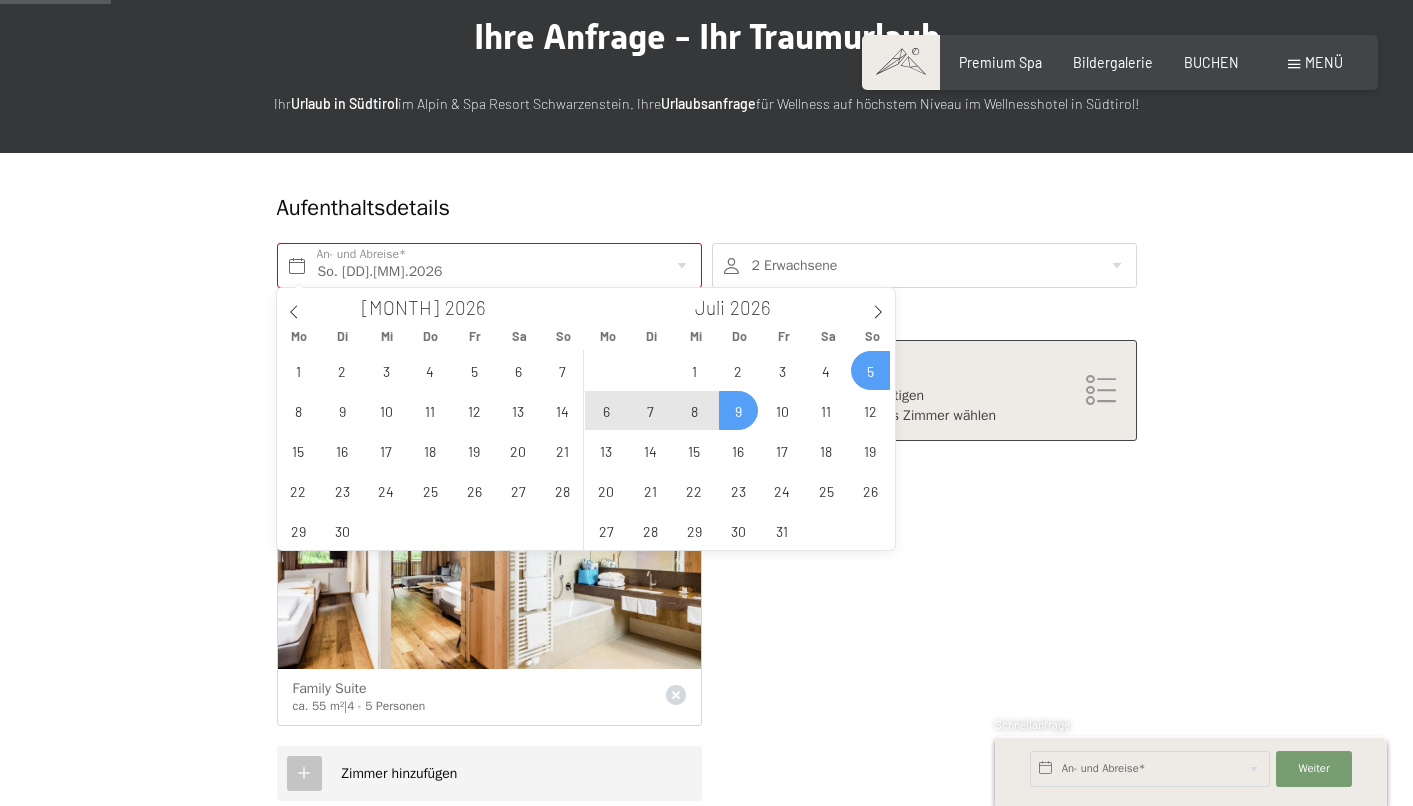 click on "9" at bounding box center (738, 410) 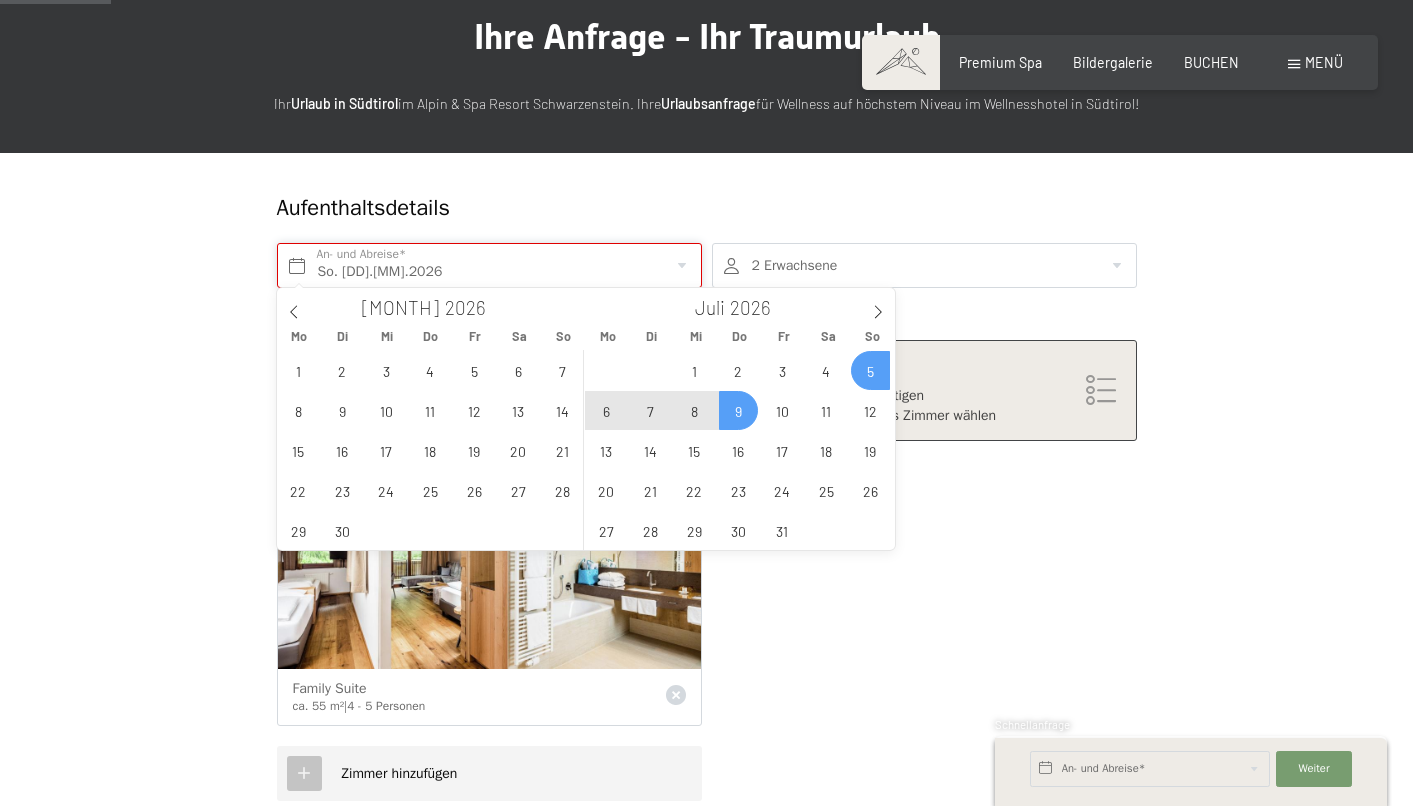 type on "So. 05.07.2026 - Do. 09.07.2026" 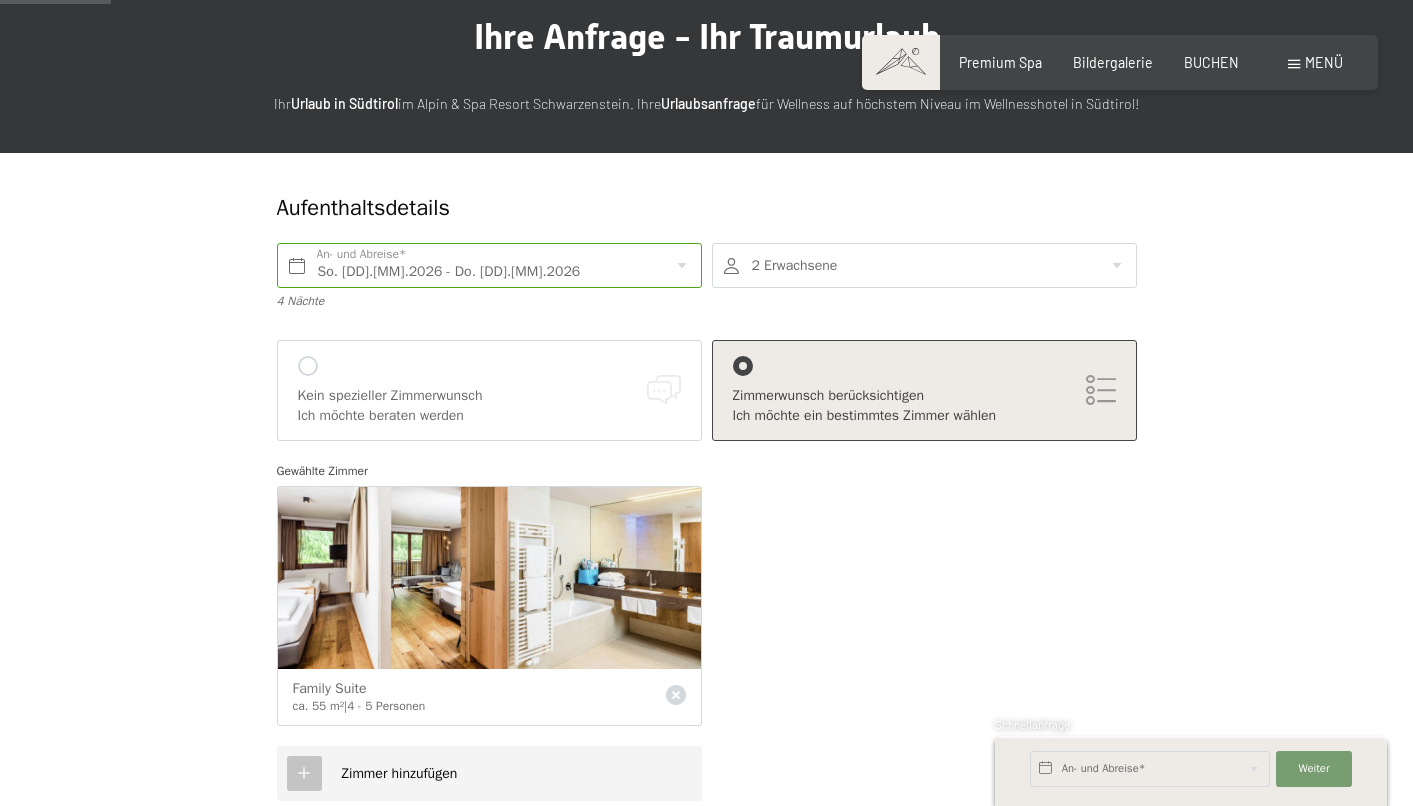 click at bounding box center [924, 265] 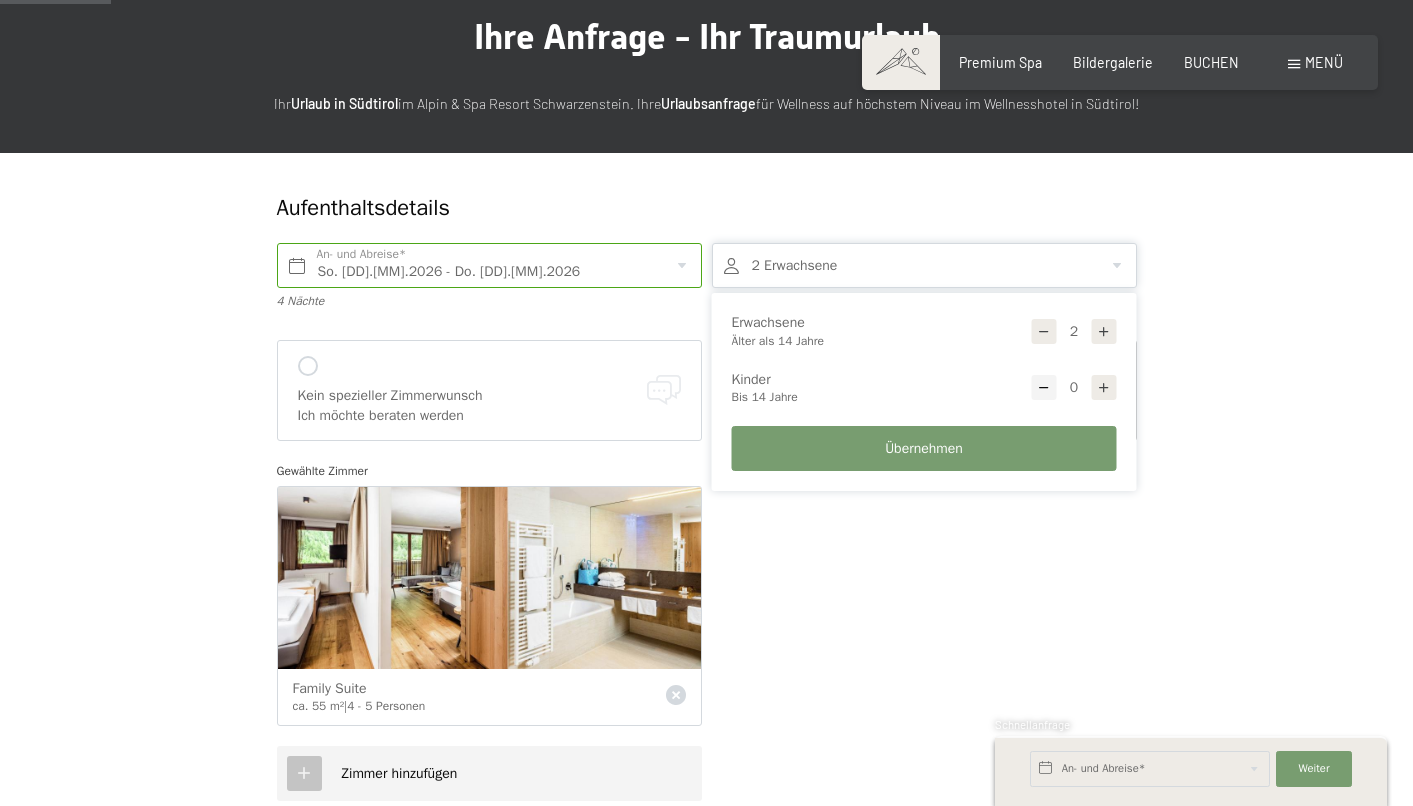 click at bounding box center [1104, 388] 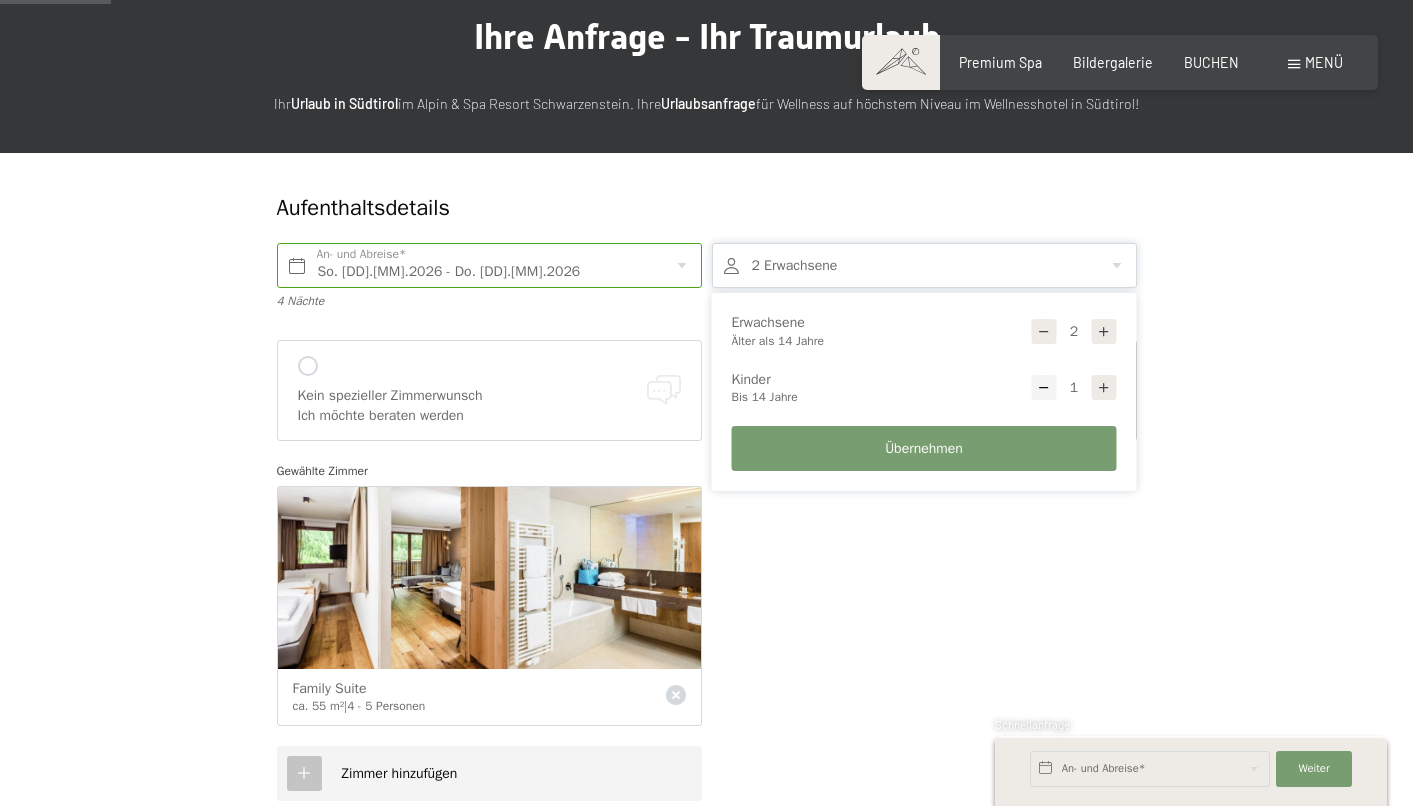 select 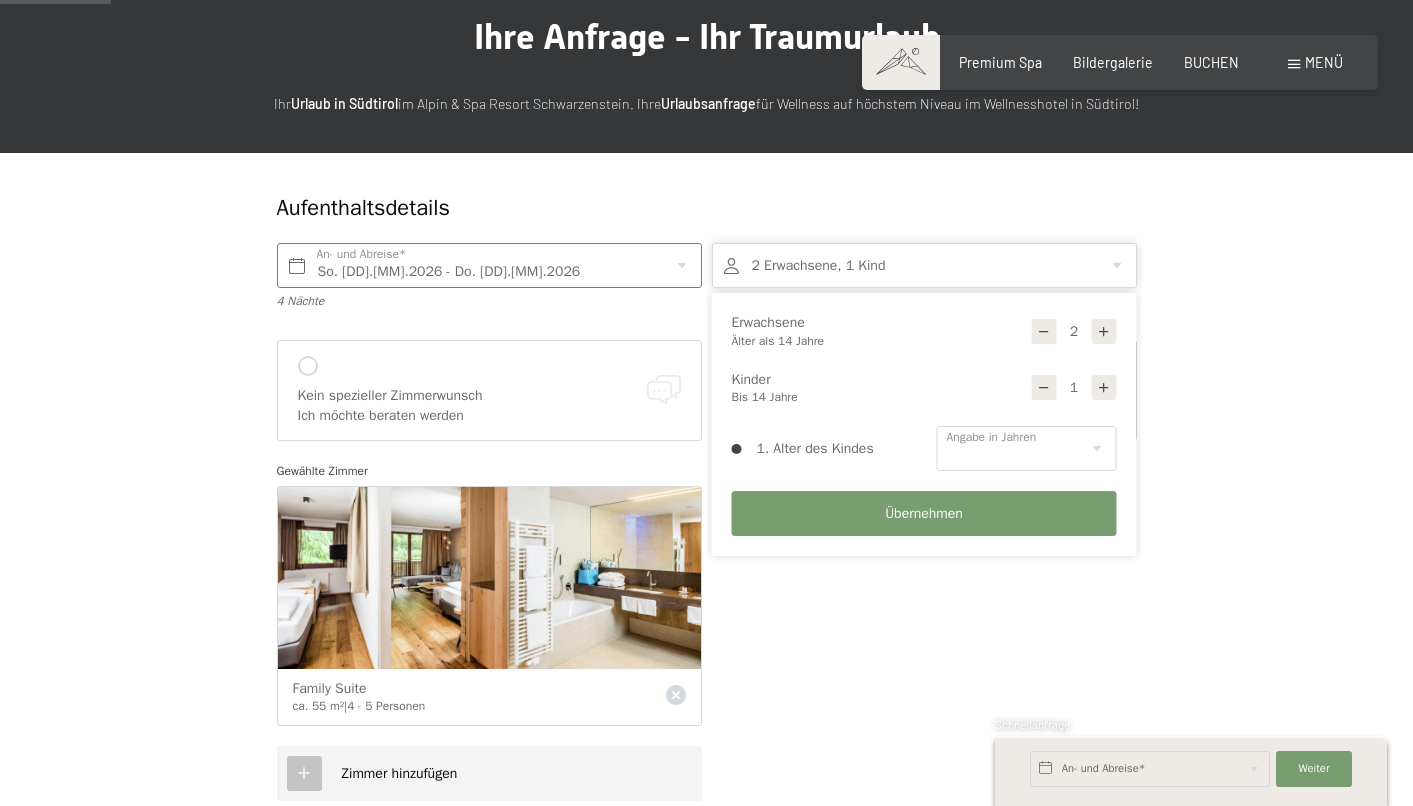 click at bounding box center (1104, 388) 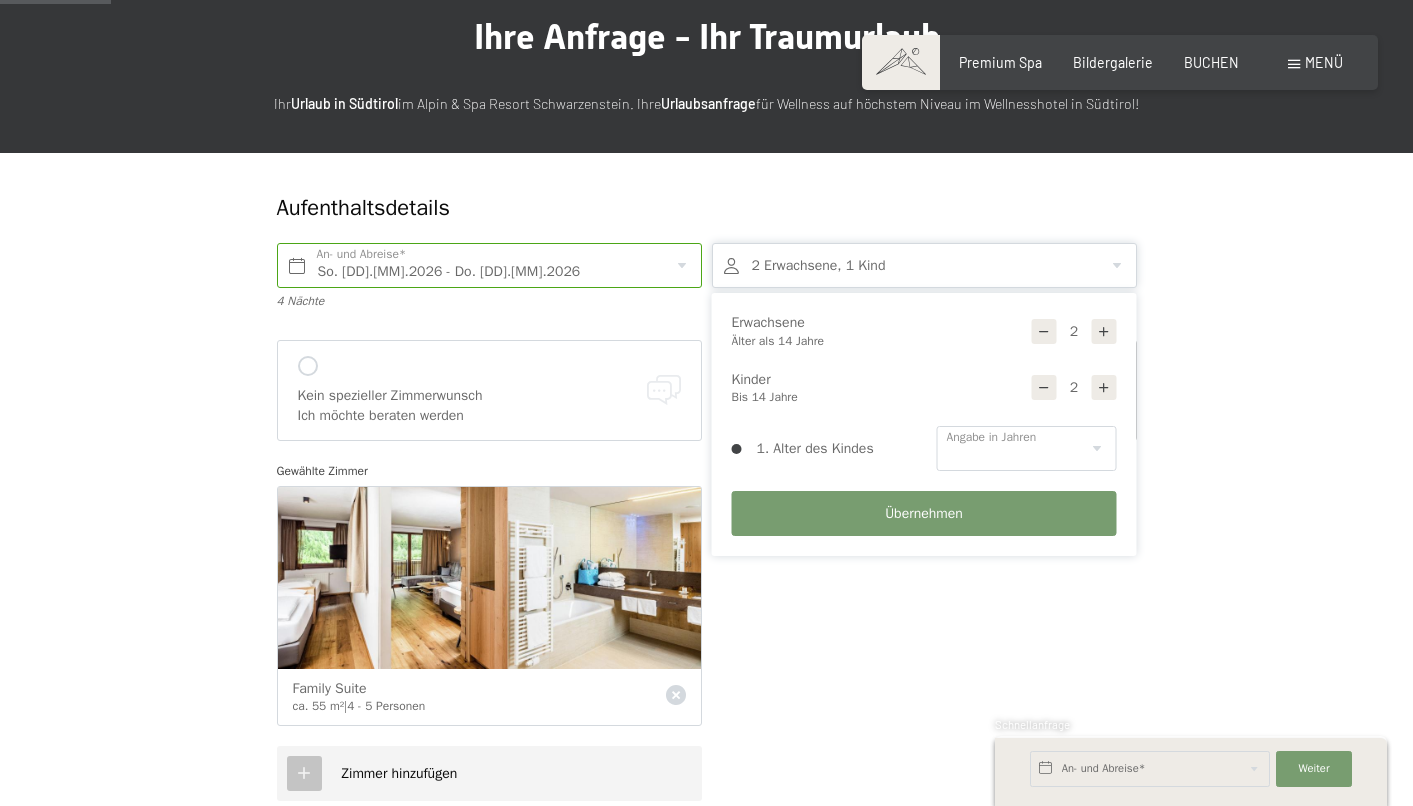 select 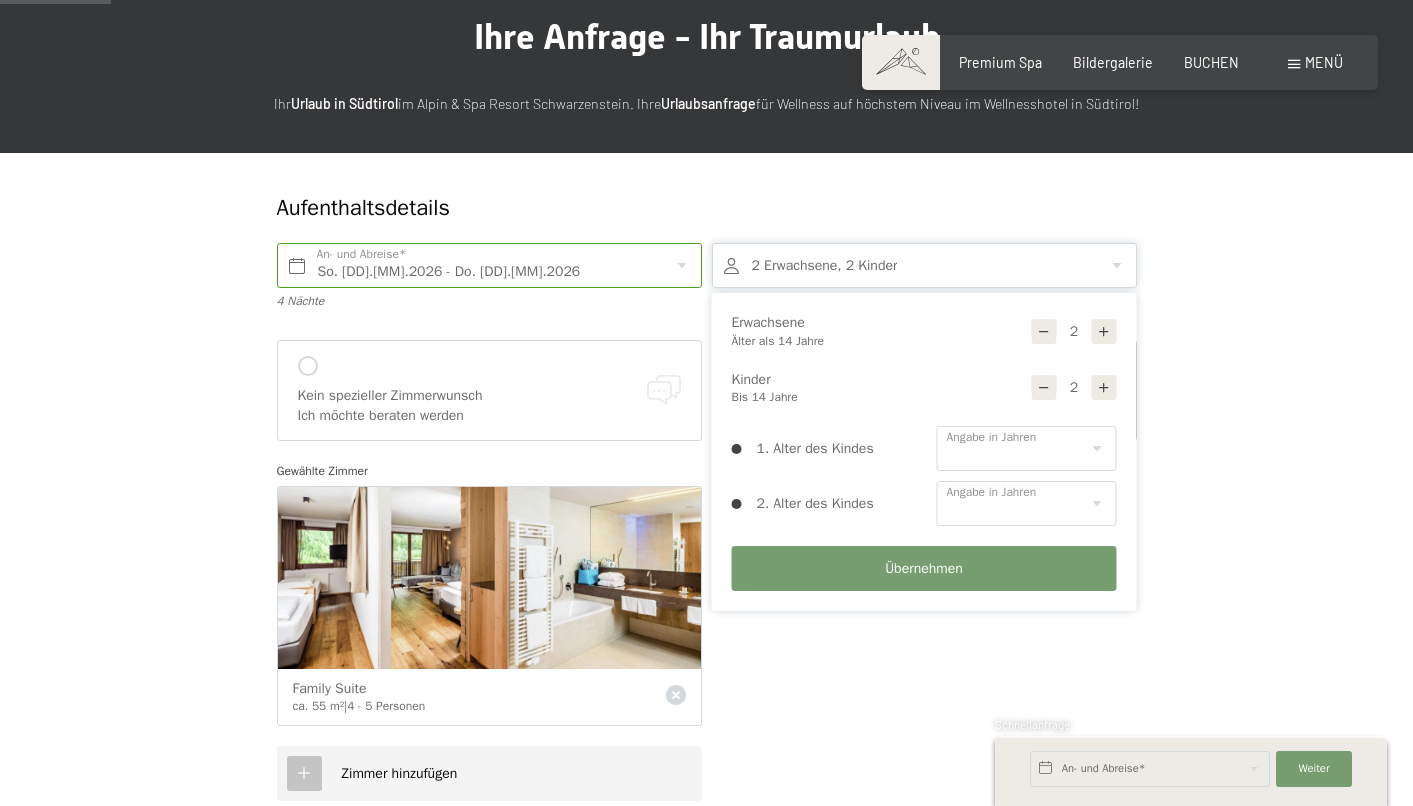 click at bounding box center (1104, 388) 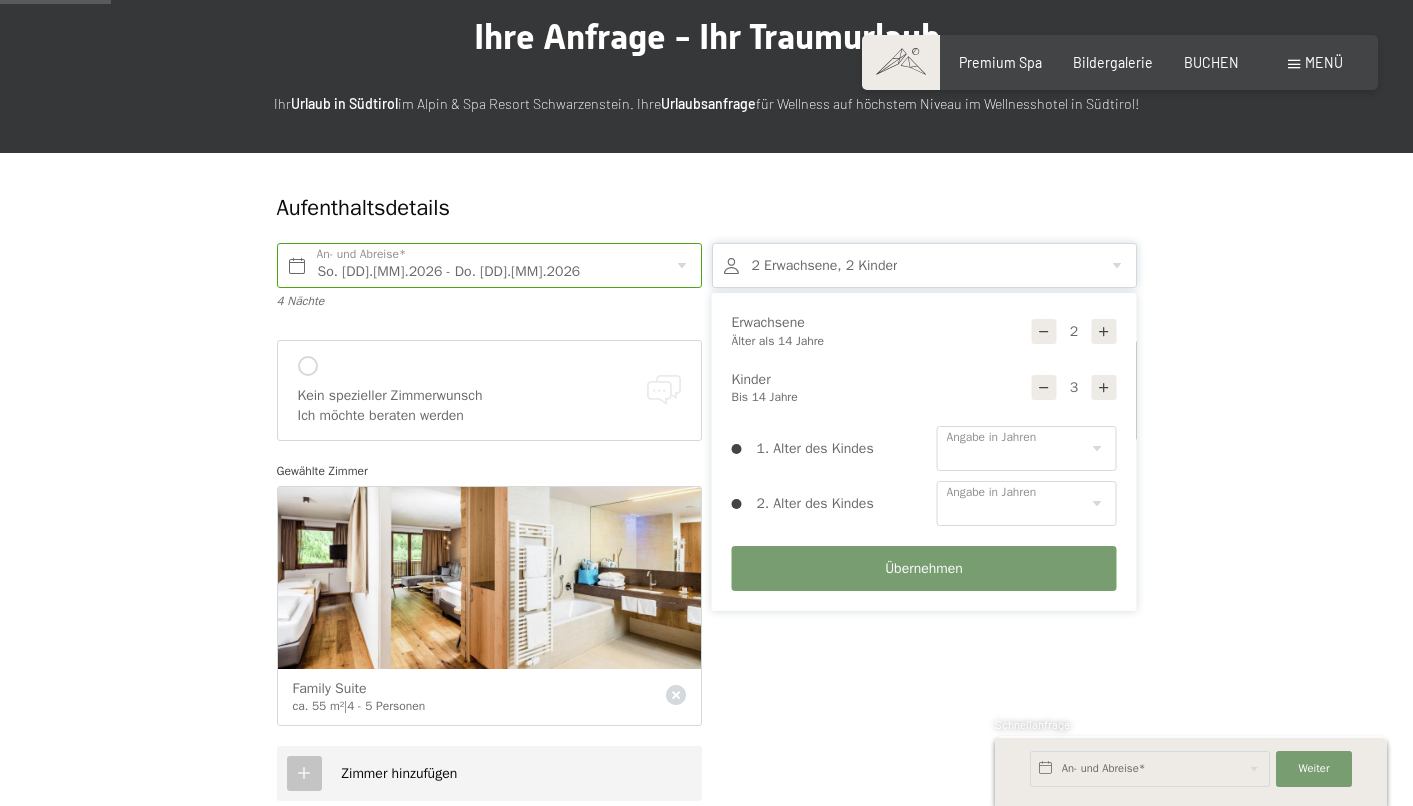 select 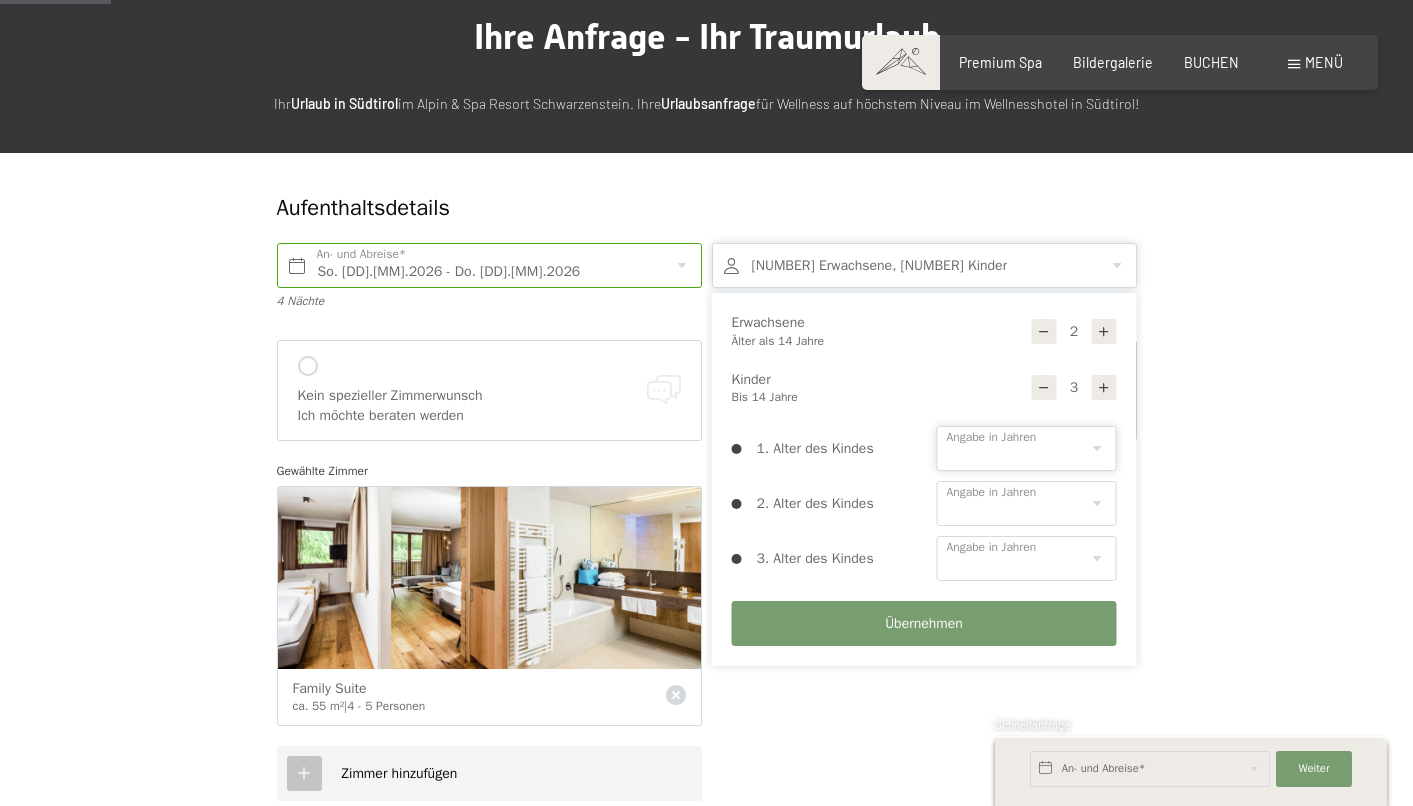 select on "3" 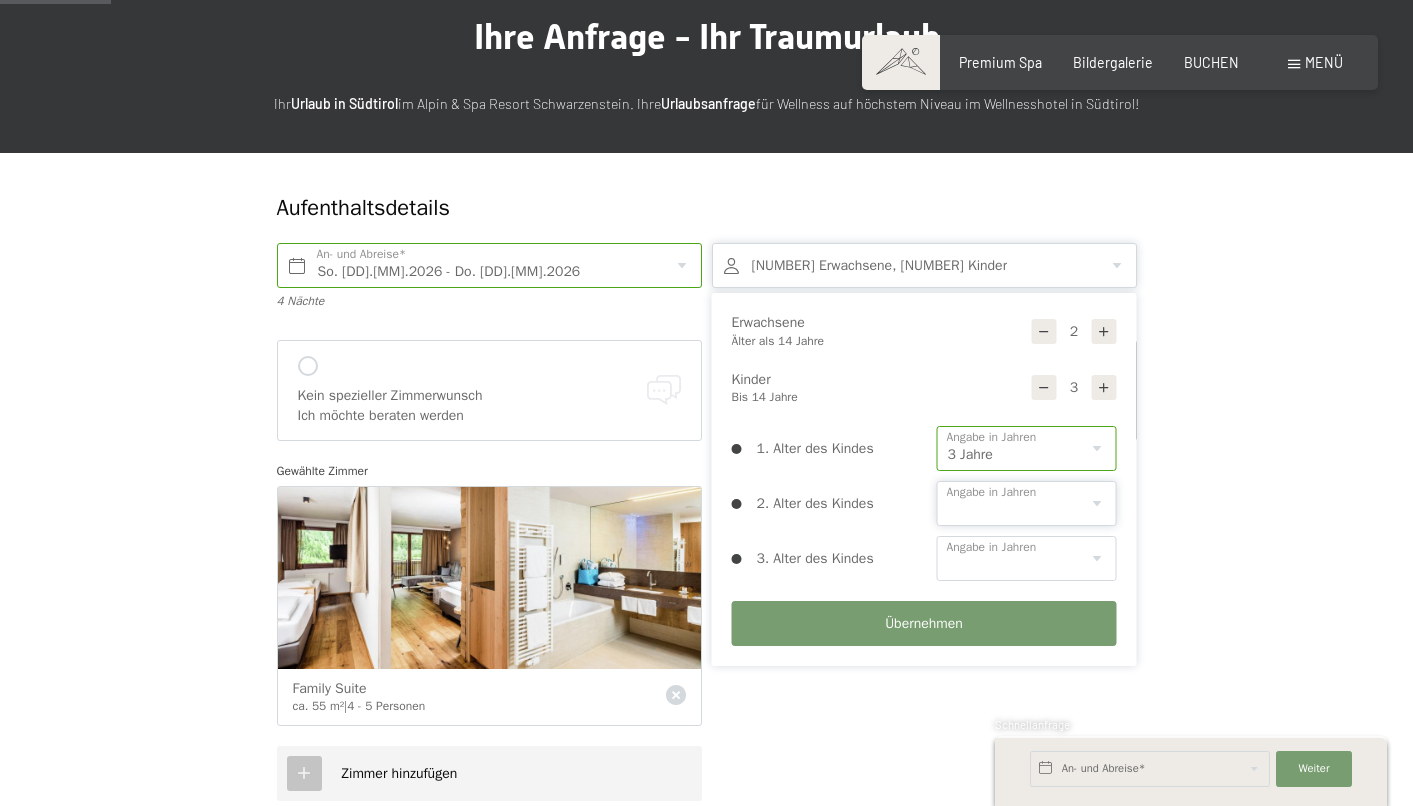 select on "5" 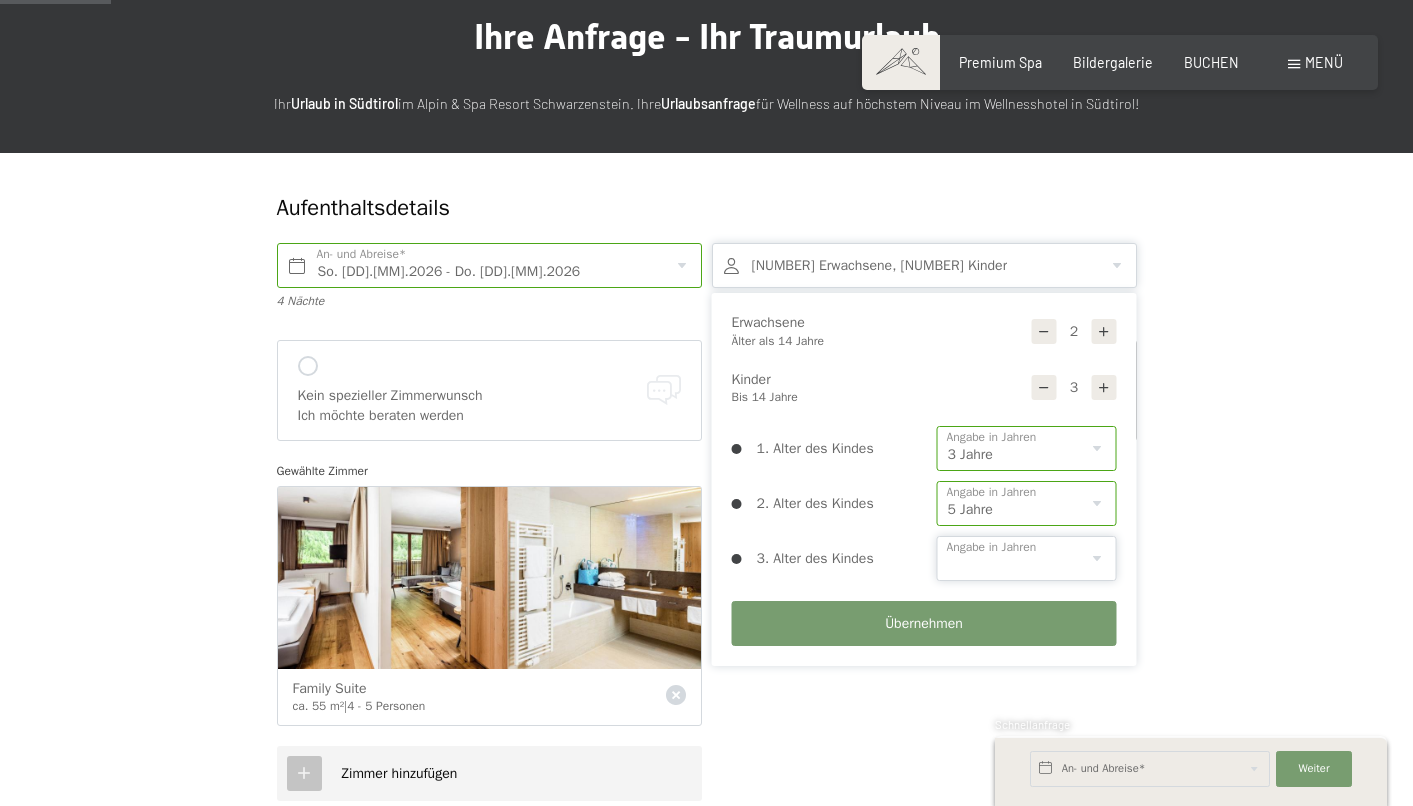 select on "7" 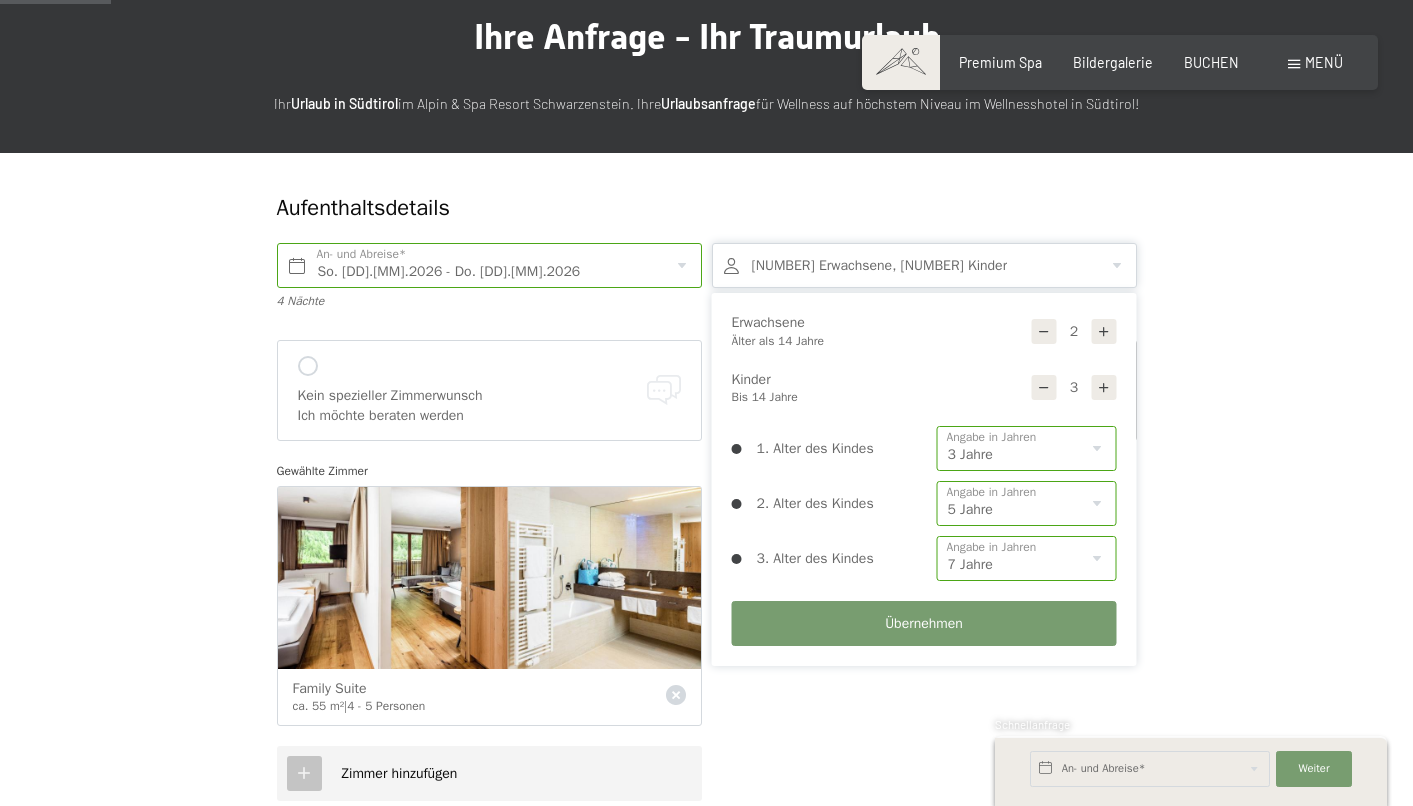 click on "Übernehmen" at bounding box center [924, 623] 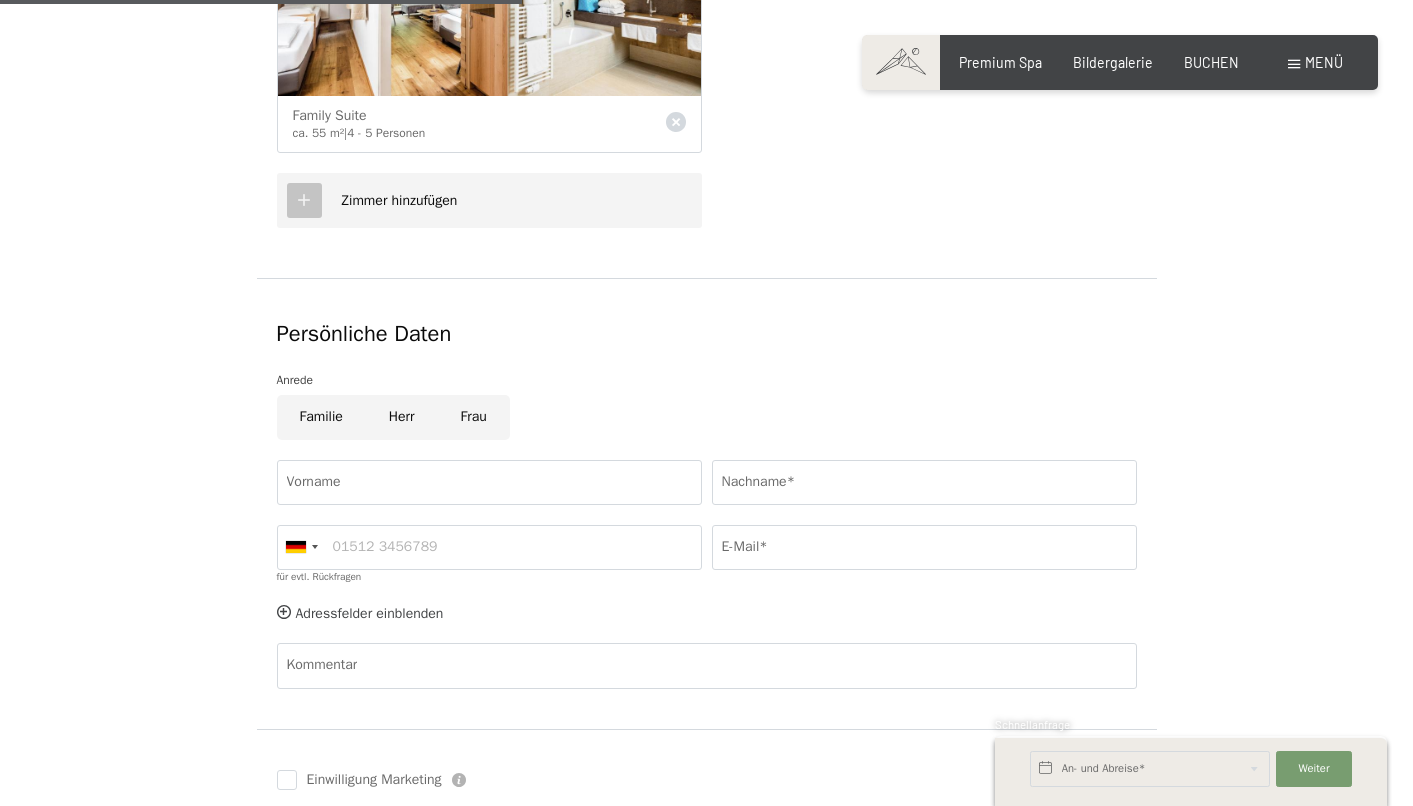 scroll, scrollTop: 764, scrollLeft: 0, axis: vertical 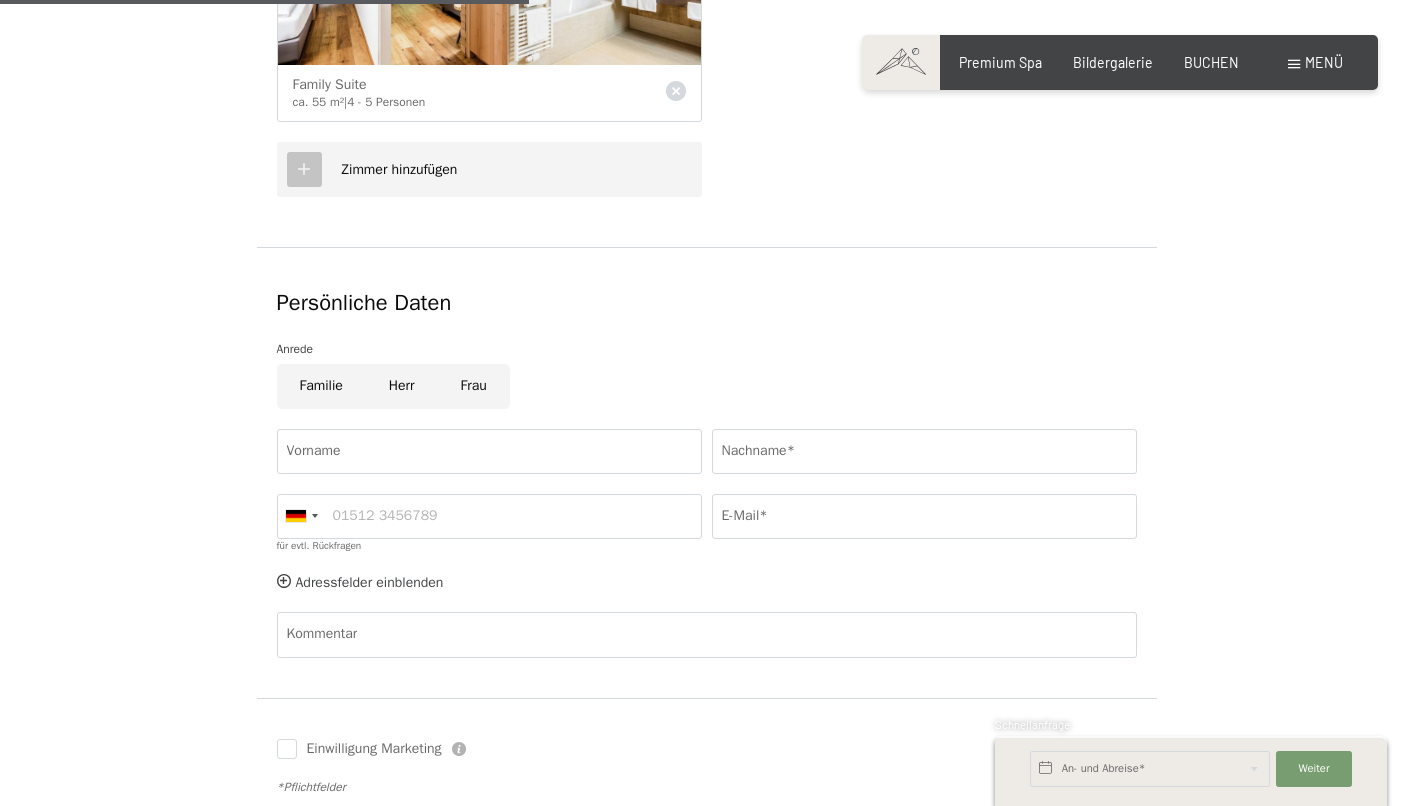 click on "Familie" at bounding box center (321, 386) 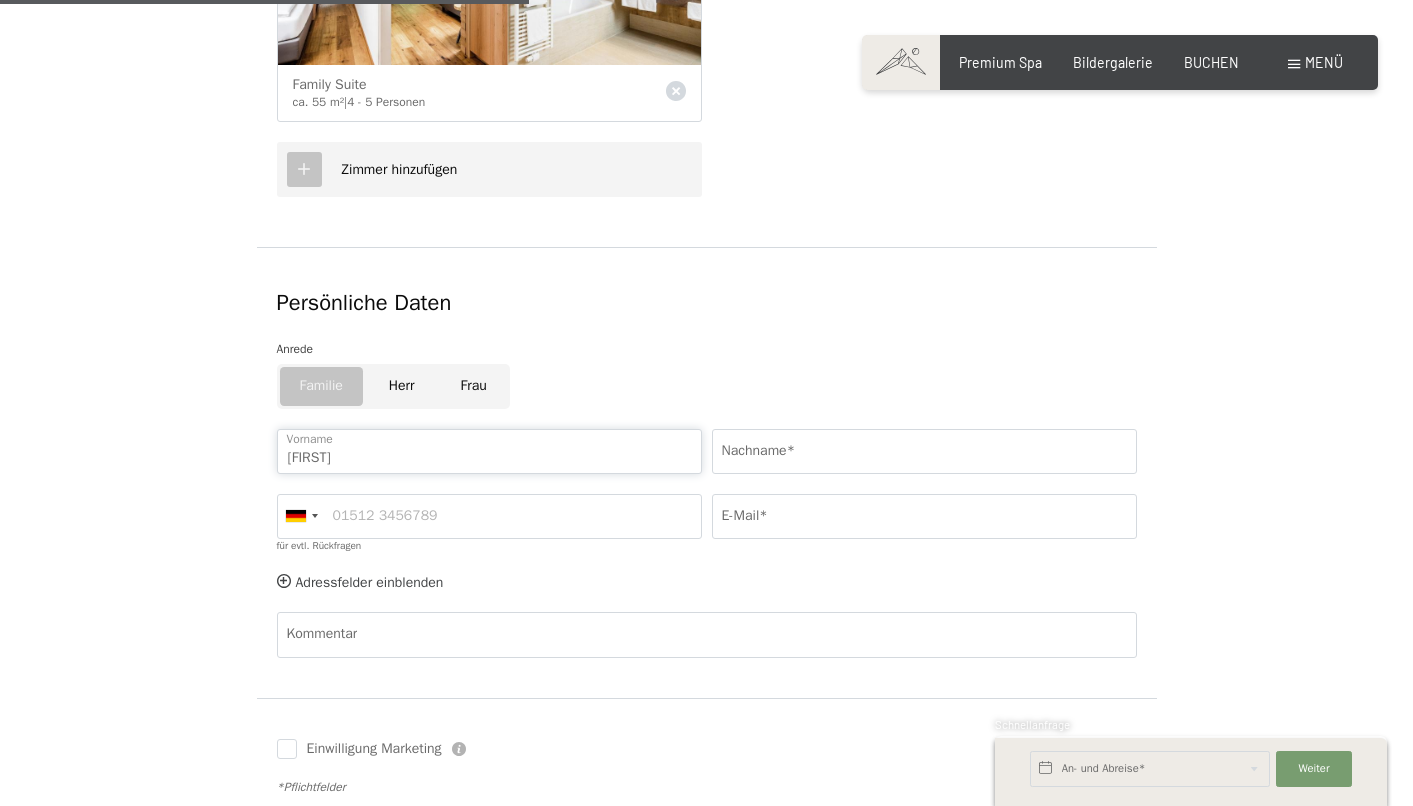 type on "Seraina" 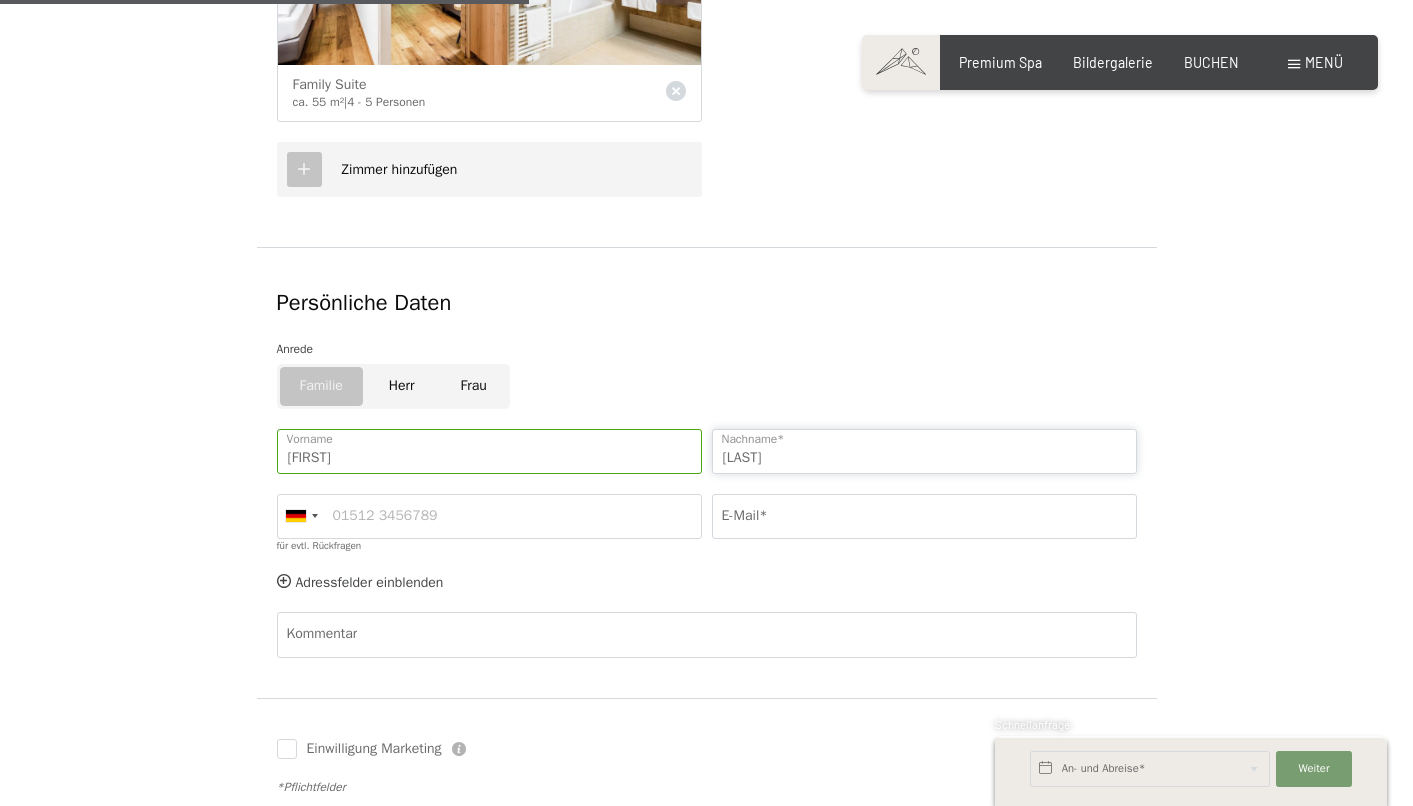 type on "Cadruvi" 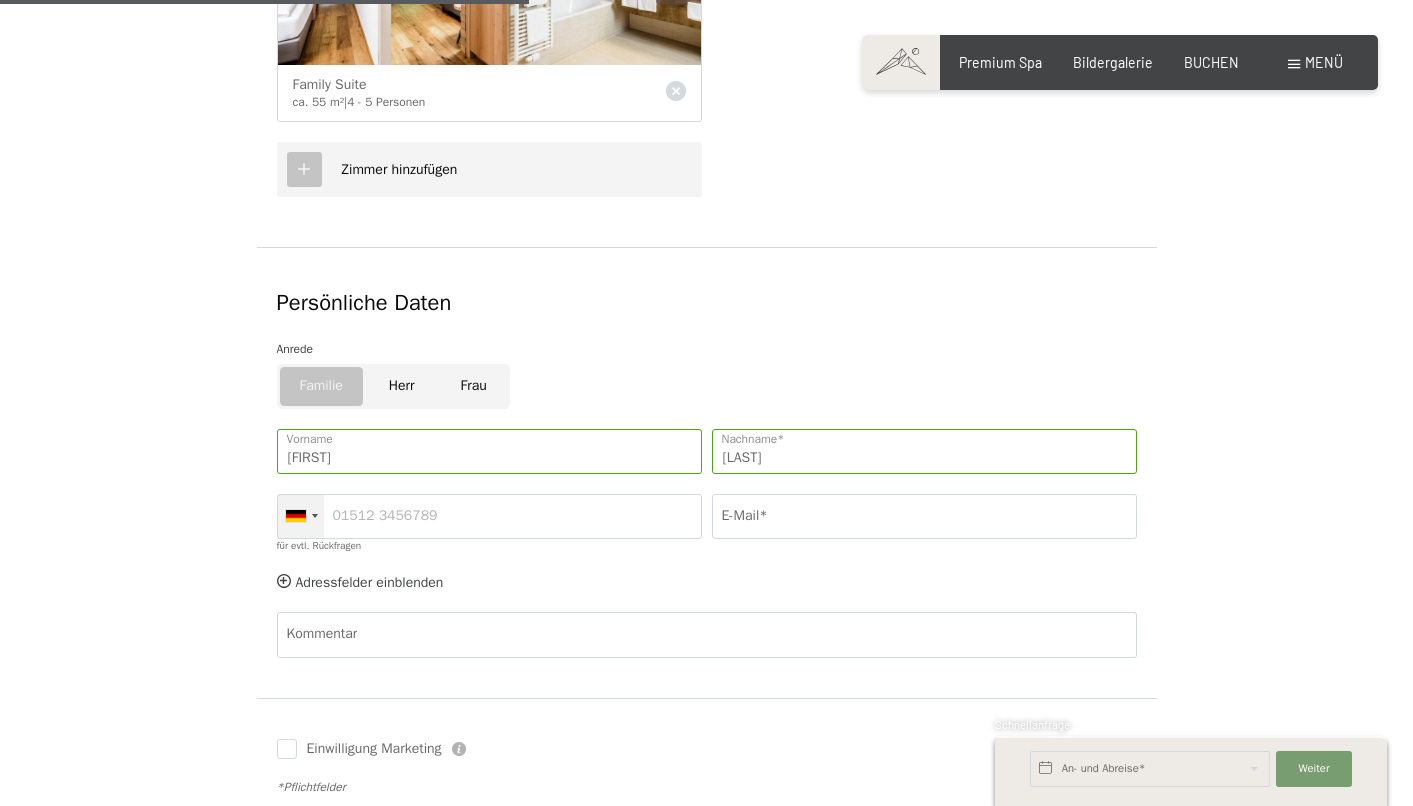 click at bounding box center (301, 516) 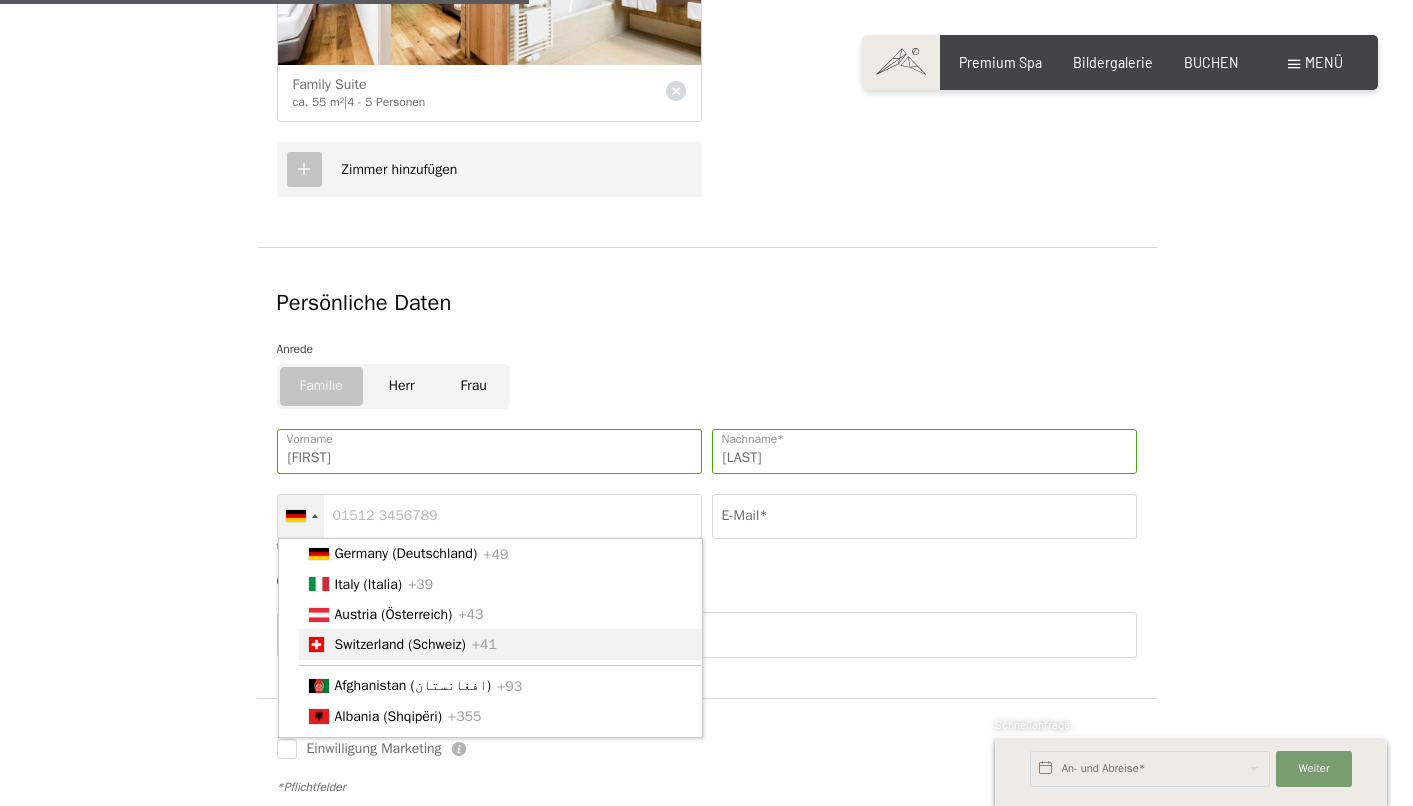 click on "Switzerland (Schweiz)" at bounding box center [400, 644] 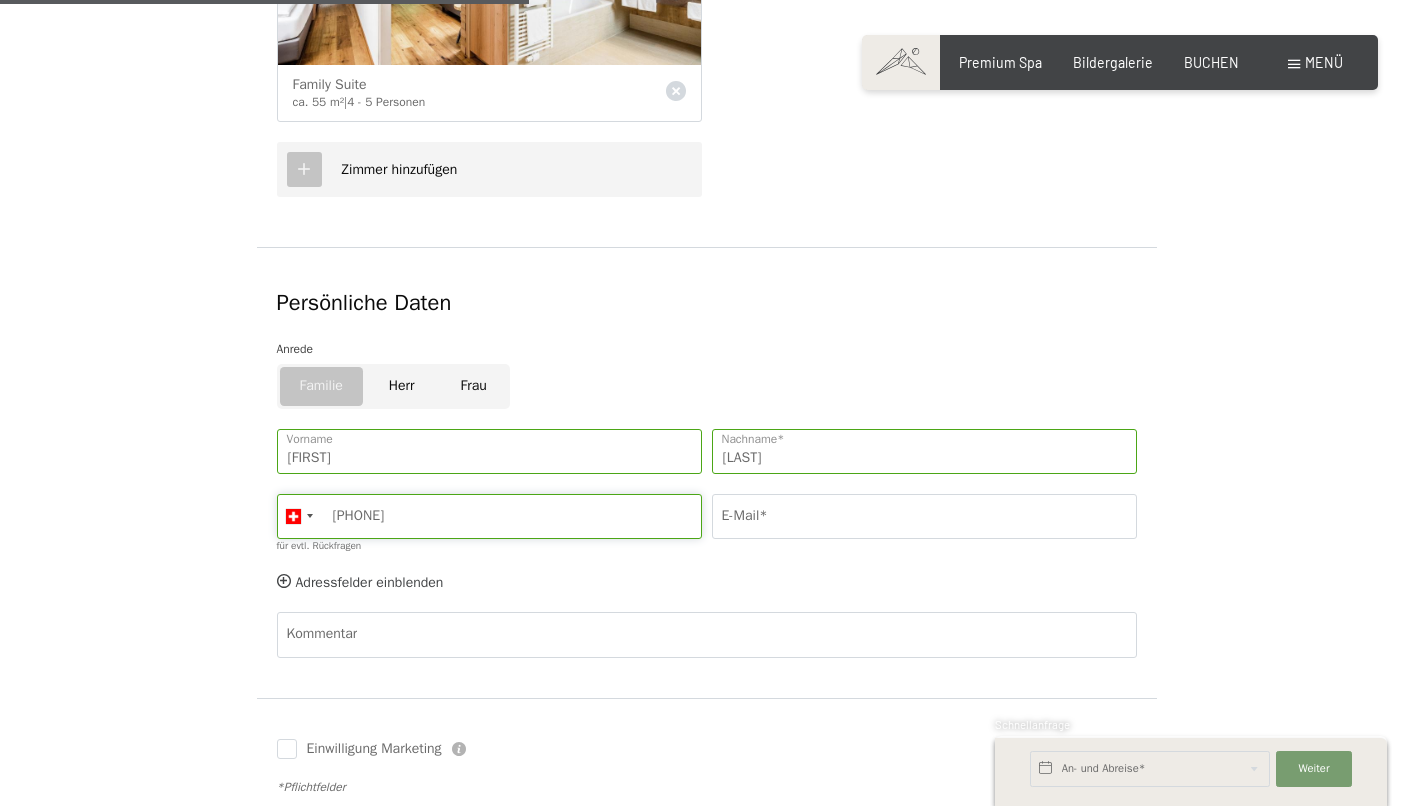 type on "0787998462" 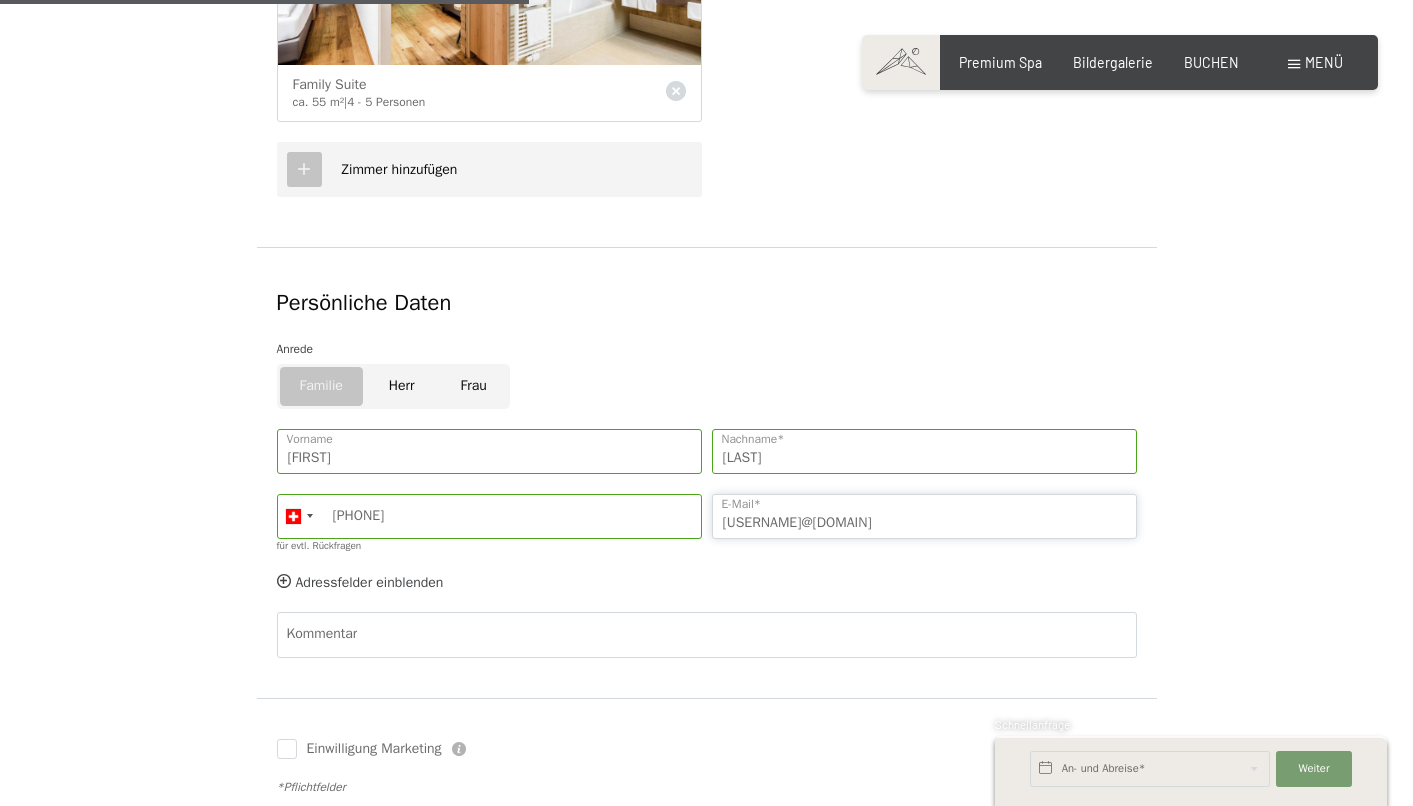 type on "seraina.cadruvi@bluewin.ch" 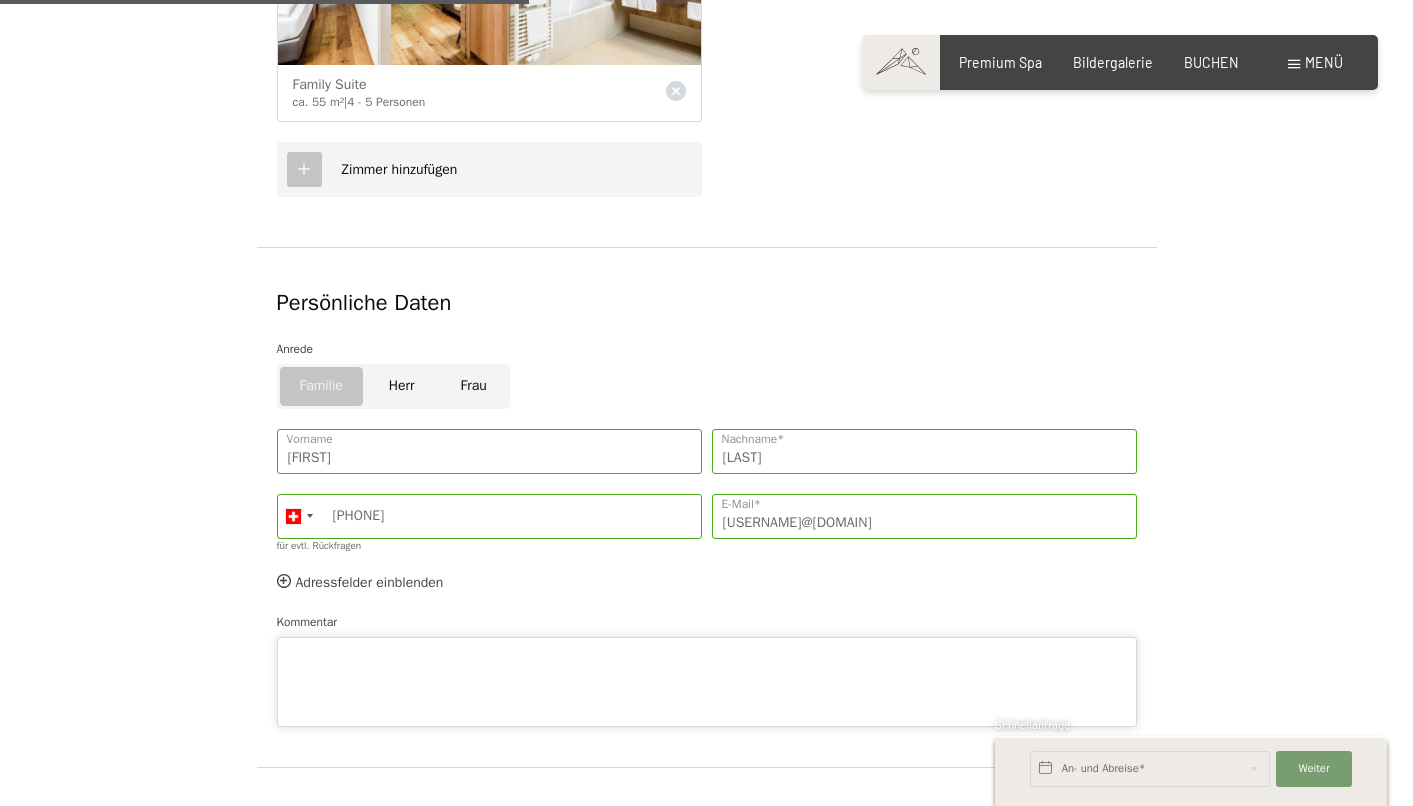 click on "Kommentar" at bounding box center [707, 682] 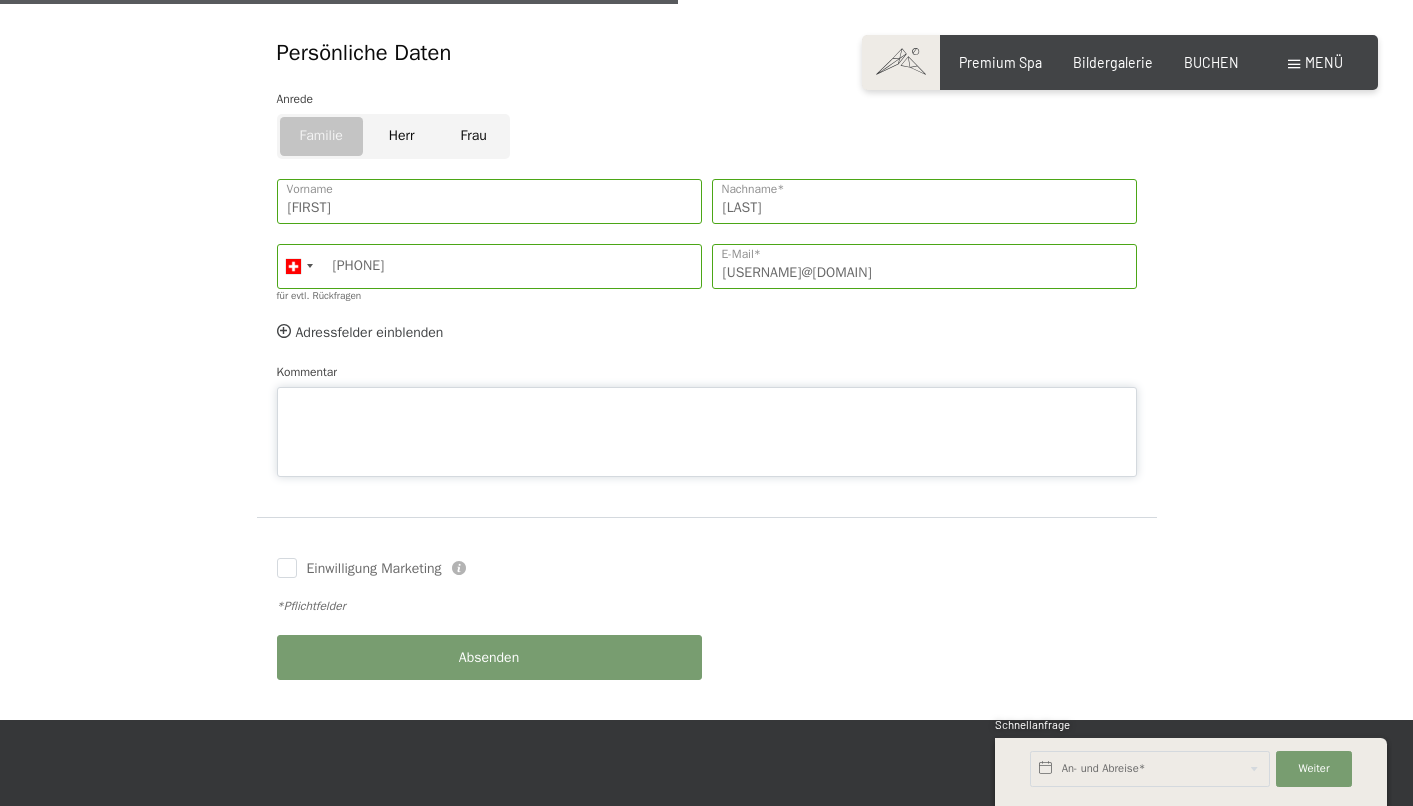 scroll, scrollTop: 1013, scrollLeft: 0, axis: vertical 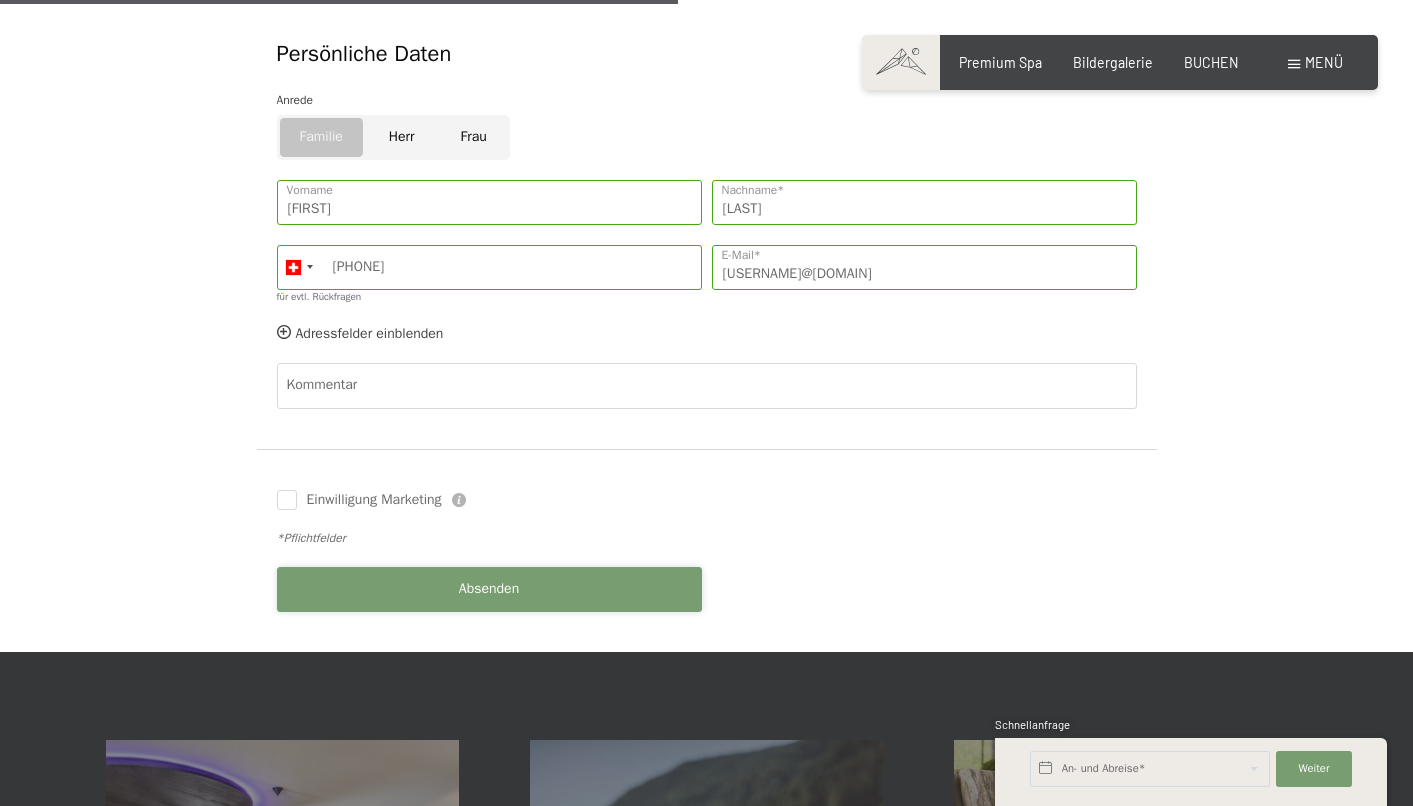 click on "Buchen           Anfragen                                     Premium Spa           Bildergalerie           BUCHEN           Menü                                                                    DE         IT         EN                Gutschein             Bildergalerie               Anfragen           Buchen                    DE         IT         EN                       Das Schwarzenstein           Neuheiten im Schwarzenstein         Ihre Gastgeber         Premium Spa         Gourmet         Aktiv         Wochenprogramm         Bilder             Family         GoGreen         Belvita         Bildergalerie                     Wohnen & Preise           Inklusivleistungen         Zimmer & Preise         Liste             Angebote         Liste             Familienpreise         Spa Anwendungen         Treuebonus         Anfrage         Buchung         AGBs - Info         Gutschein         Geschenksidee         App. Luxegg" at bounding box center [706, 417] 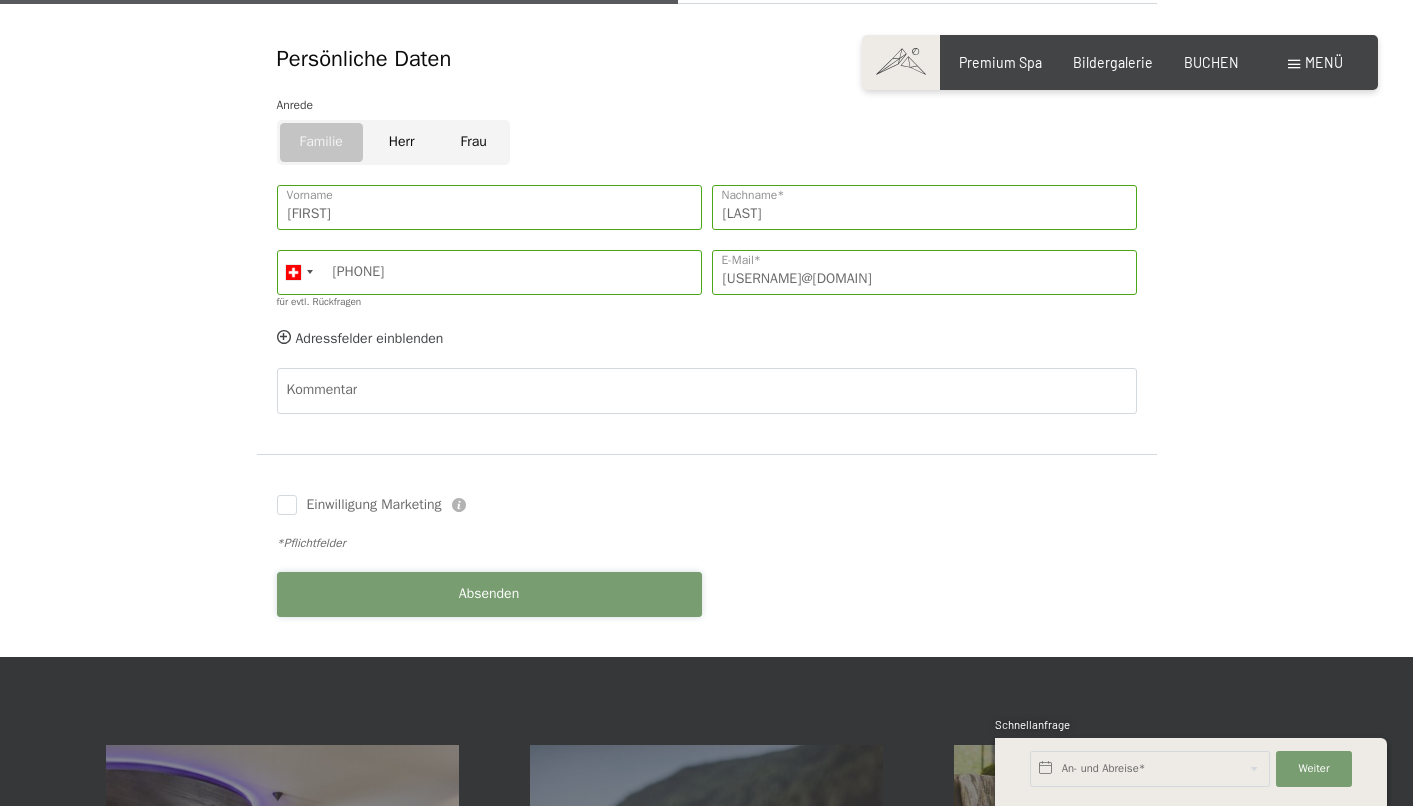 scroll, scrollTop: 1077, scrollLeft: 0, axis: vertical 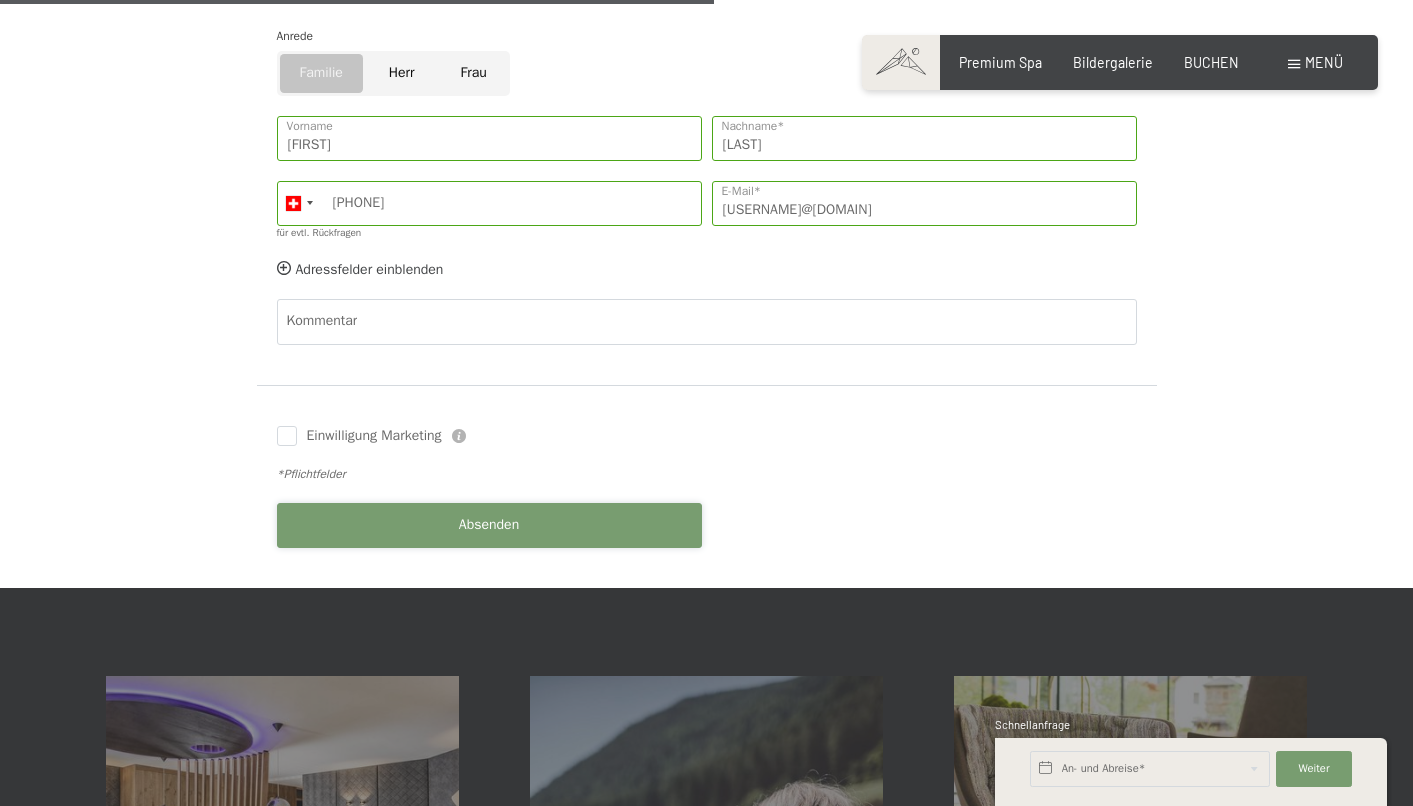 click on "Absenden" at bounding box center [489, 525] 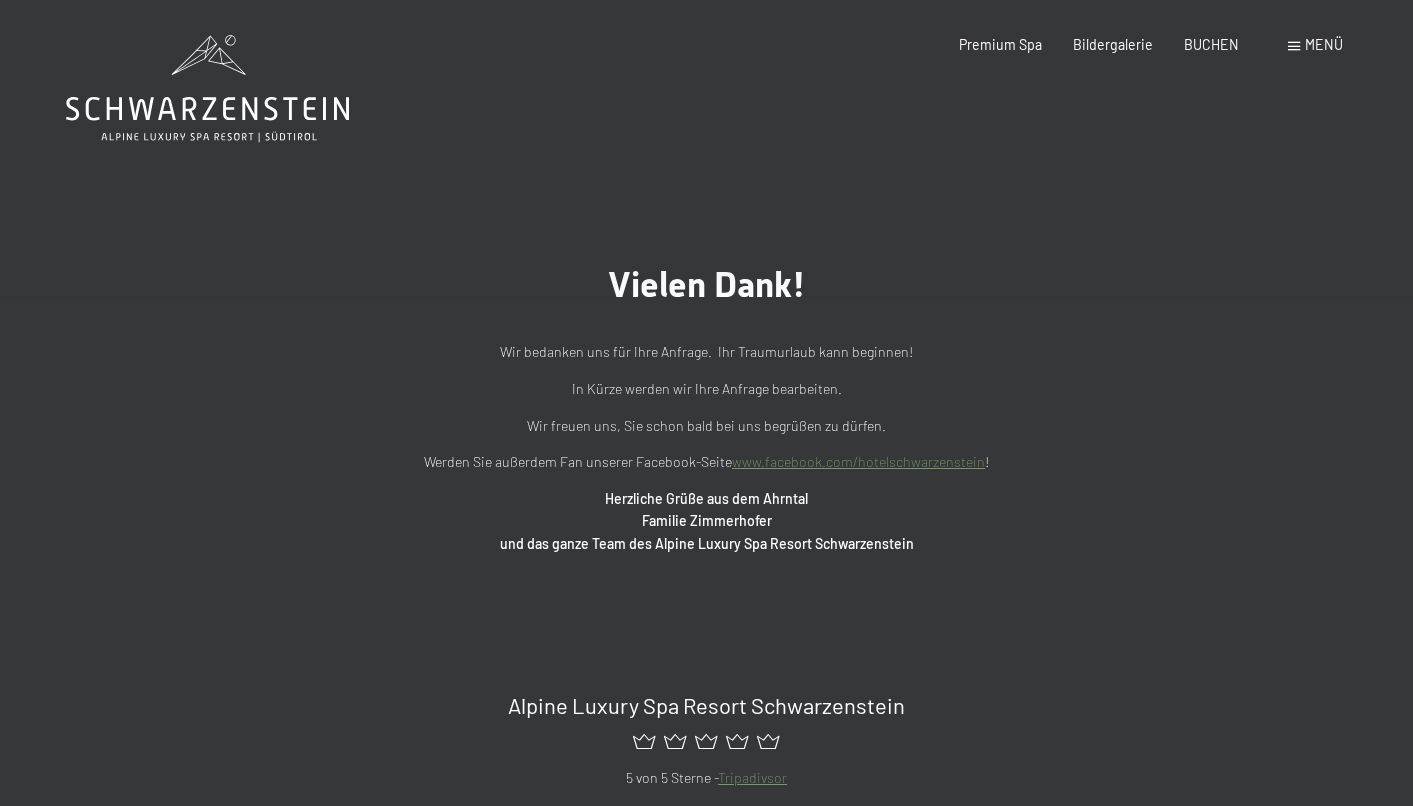 scroll, scrollTop: 0, scrollLeft: 0, axis: both 